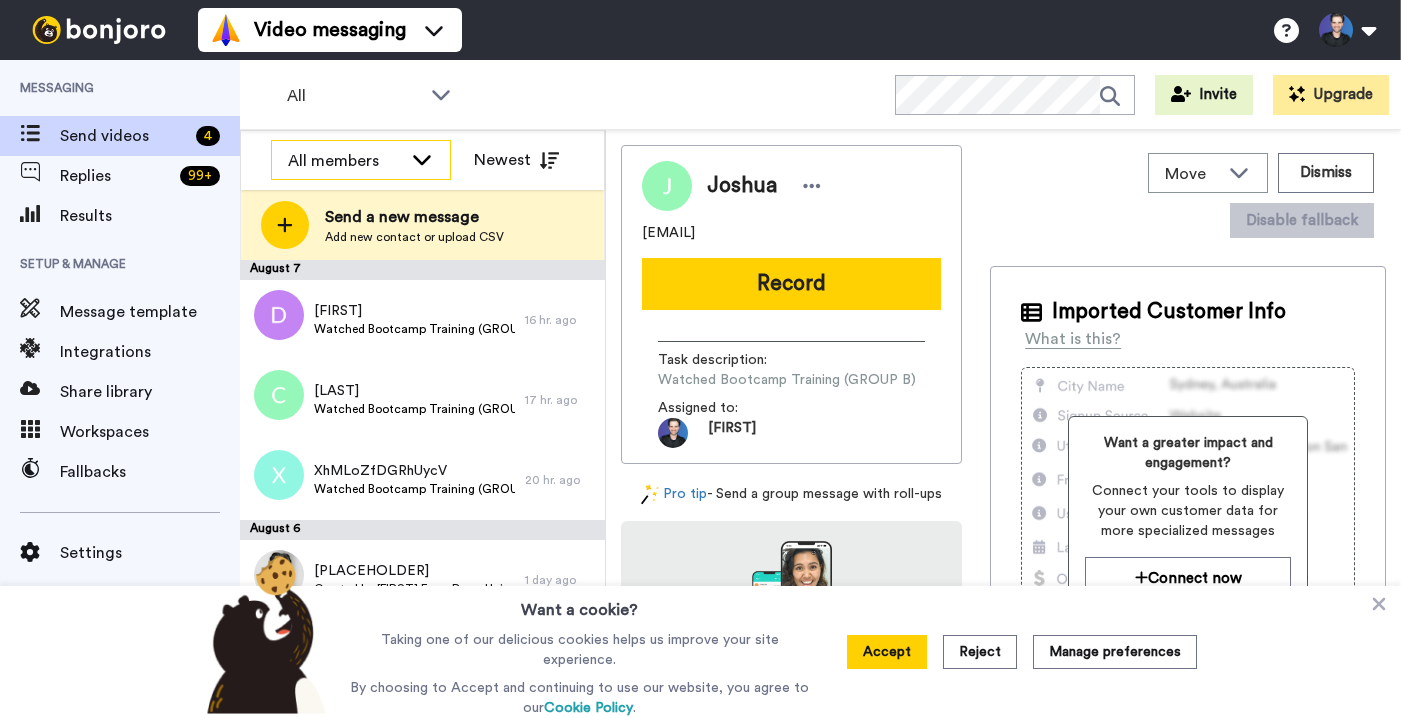 scroll, scrollTop: 0, scrollLeft: 0, axis: both 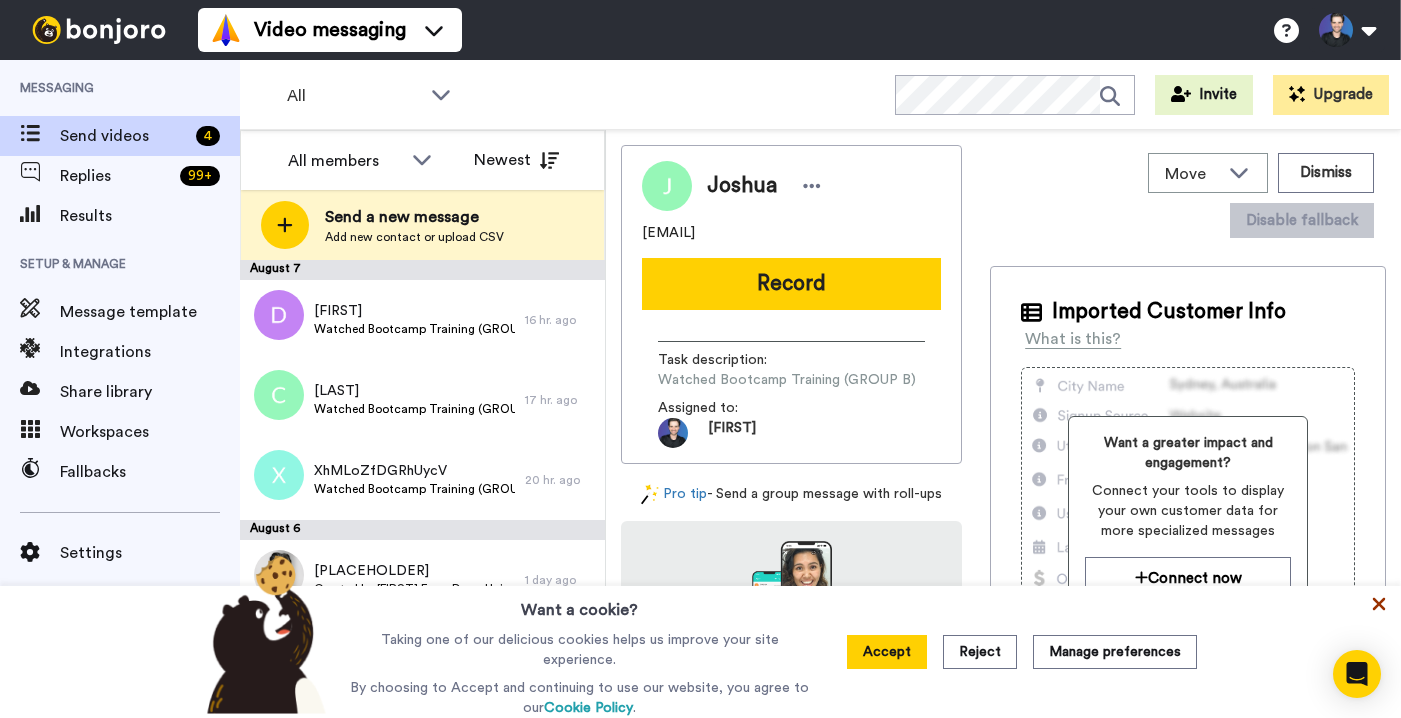 click 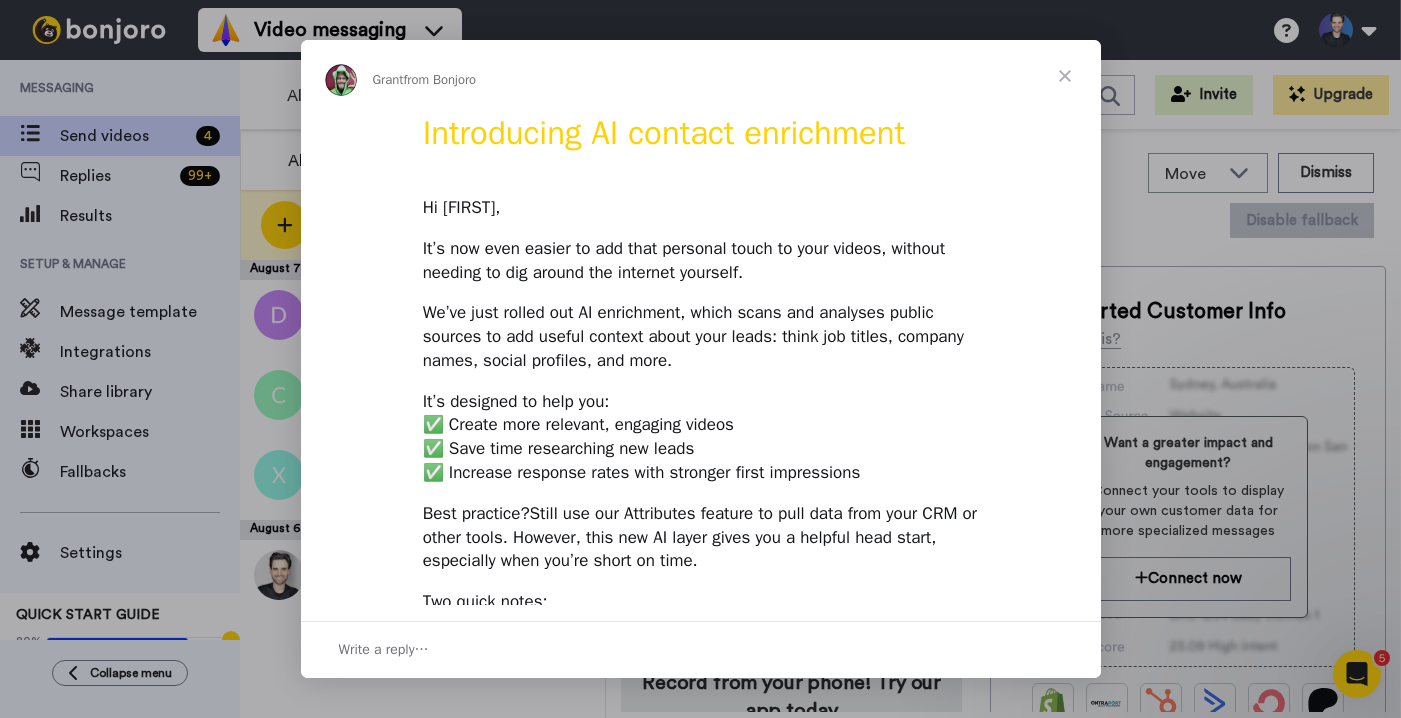 scroll, scrollTop: 0, scrollLeft: 0, axis: both 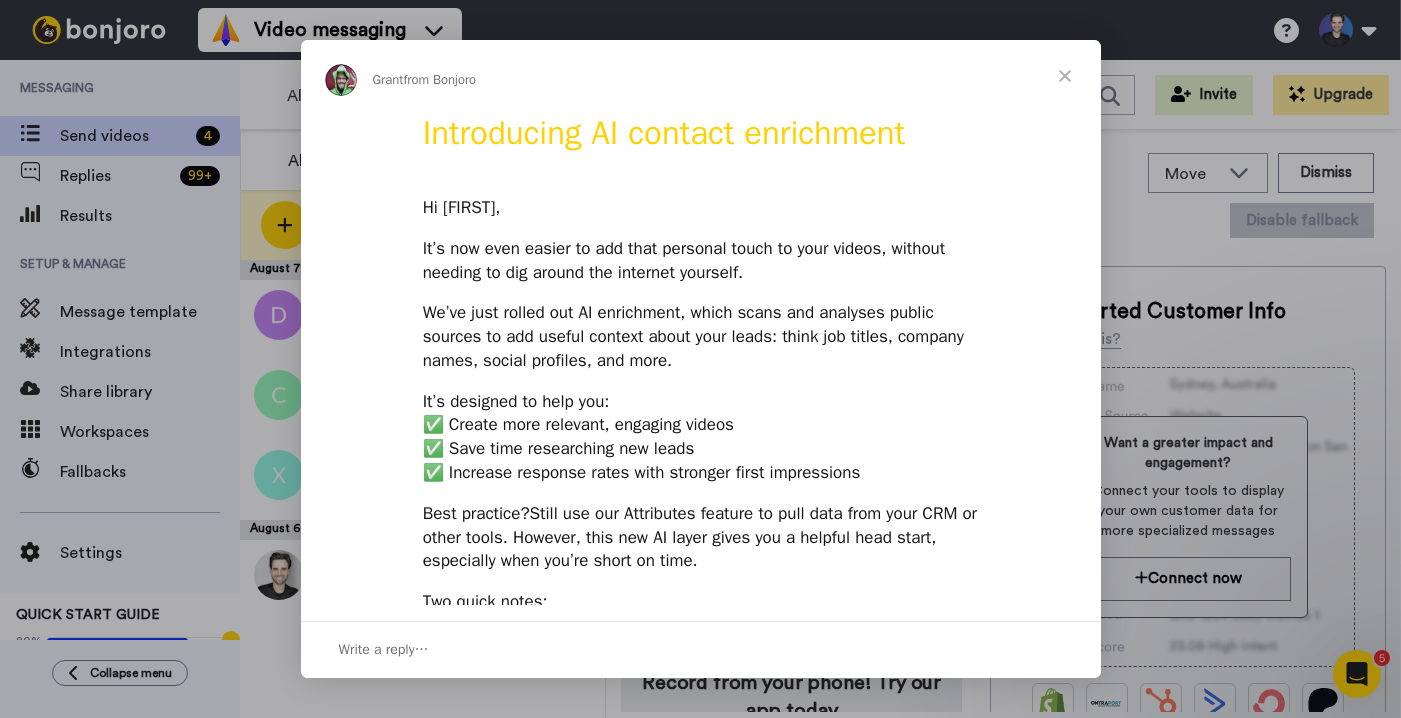 click at bounding box center [1065, 76] 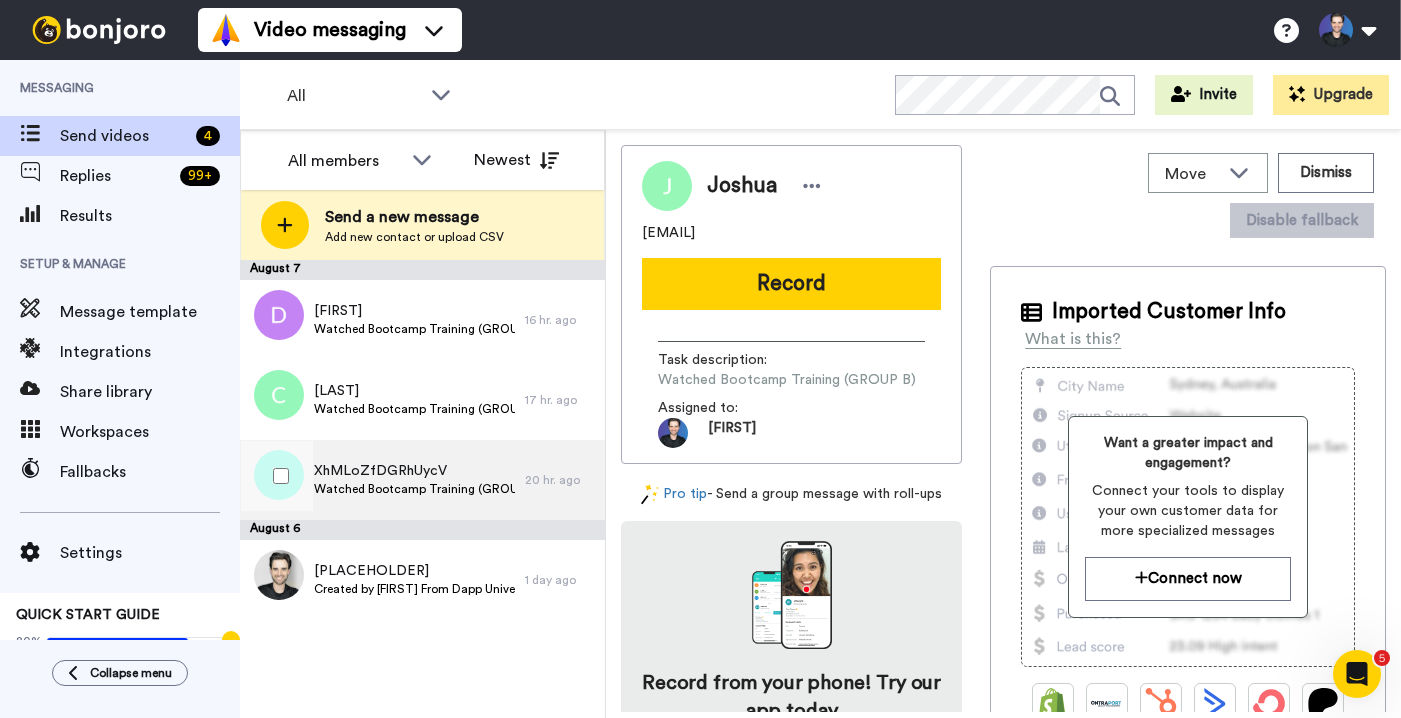 click on "XhMLoZfDGRhUycV Watched Bootcamp Training (GROUP B)" at bounding box center [382, 480] 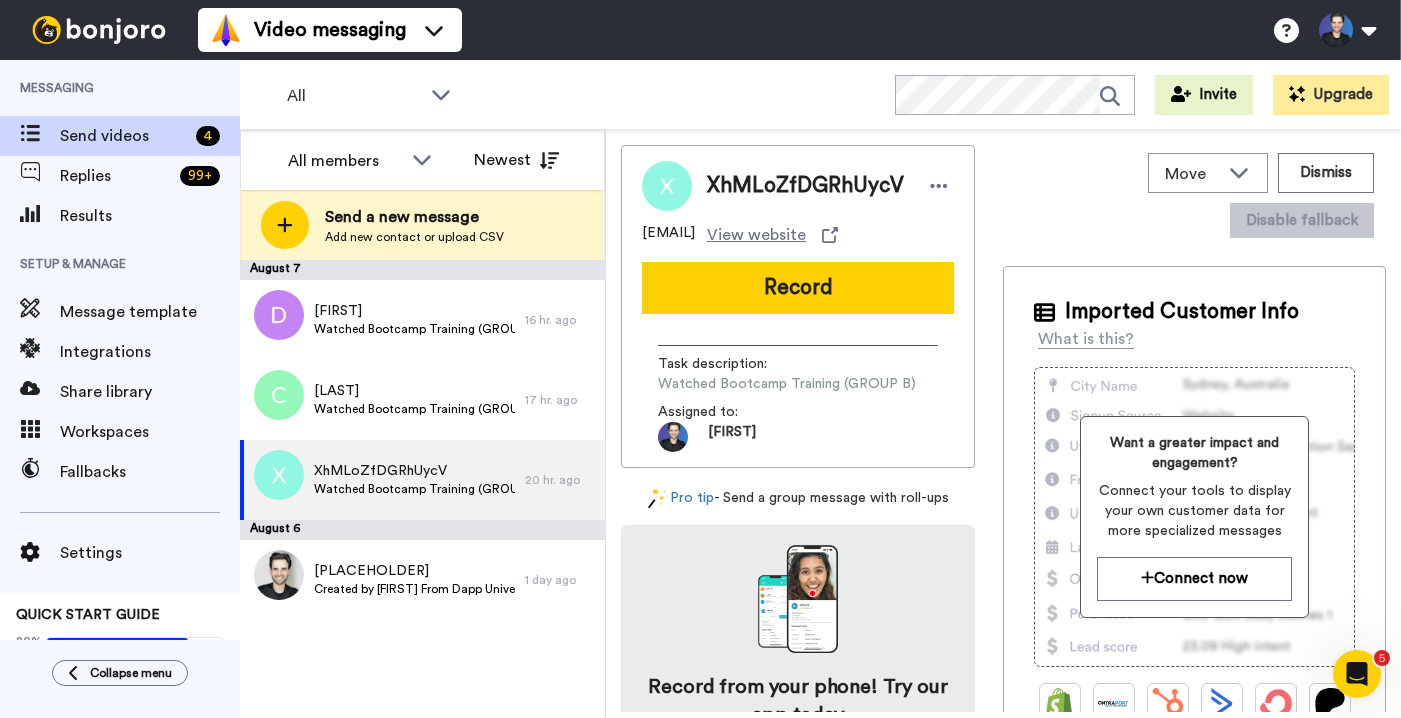 click on "August 7 Dan Watched Bootcamp Training (GROUP B) 16 hr. ago Clementine Watched Bootcamp Training (GROUP A) 17 hr. ago XhMLoZfDGRhUycV Watched Bootcamp Training (GROUP B) 20 hr. ago August 6 [PLACEHOLDER] Created by Gregory From Dapp University 1 day ago" at bounding box center [422, 489] 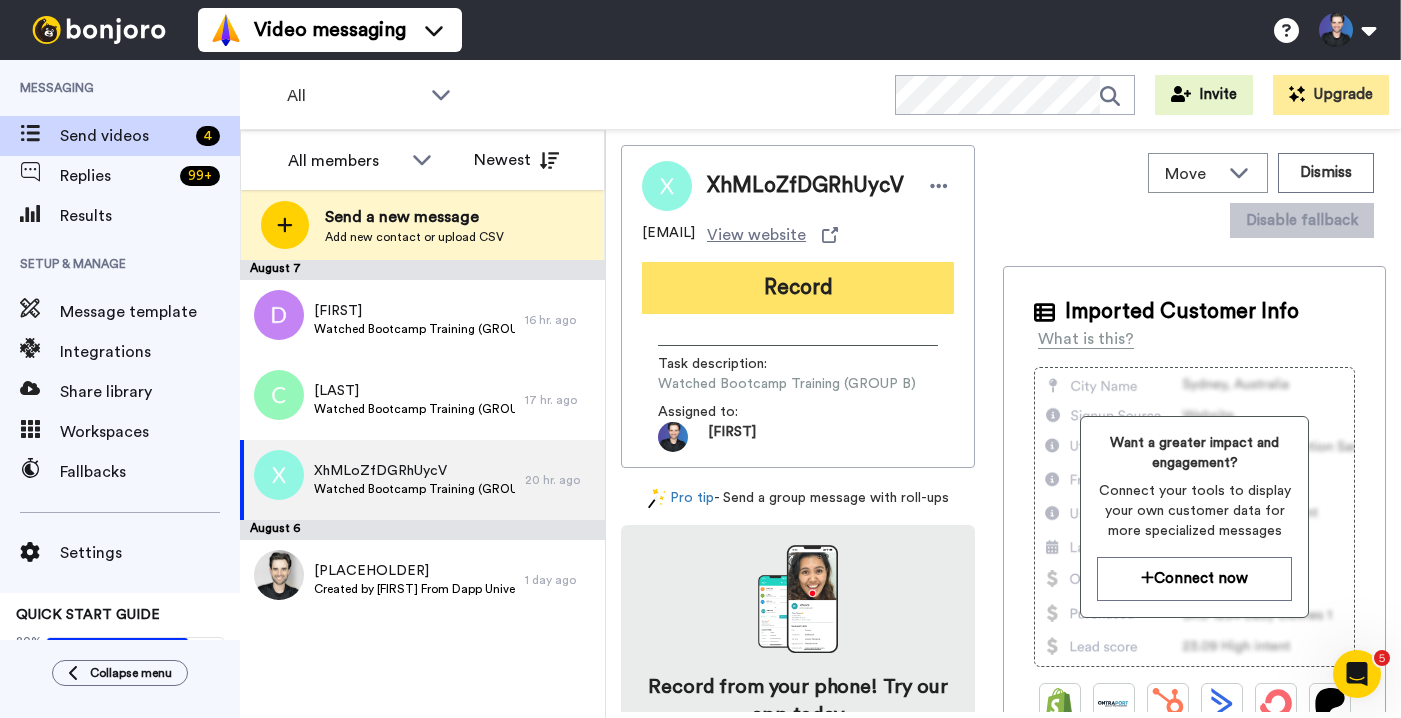 click on "Record" at bounding box center [798, 288] 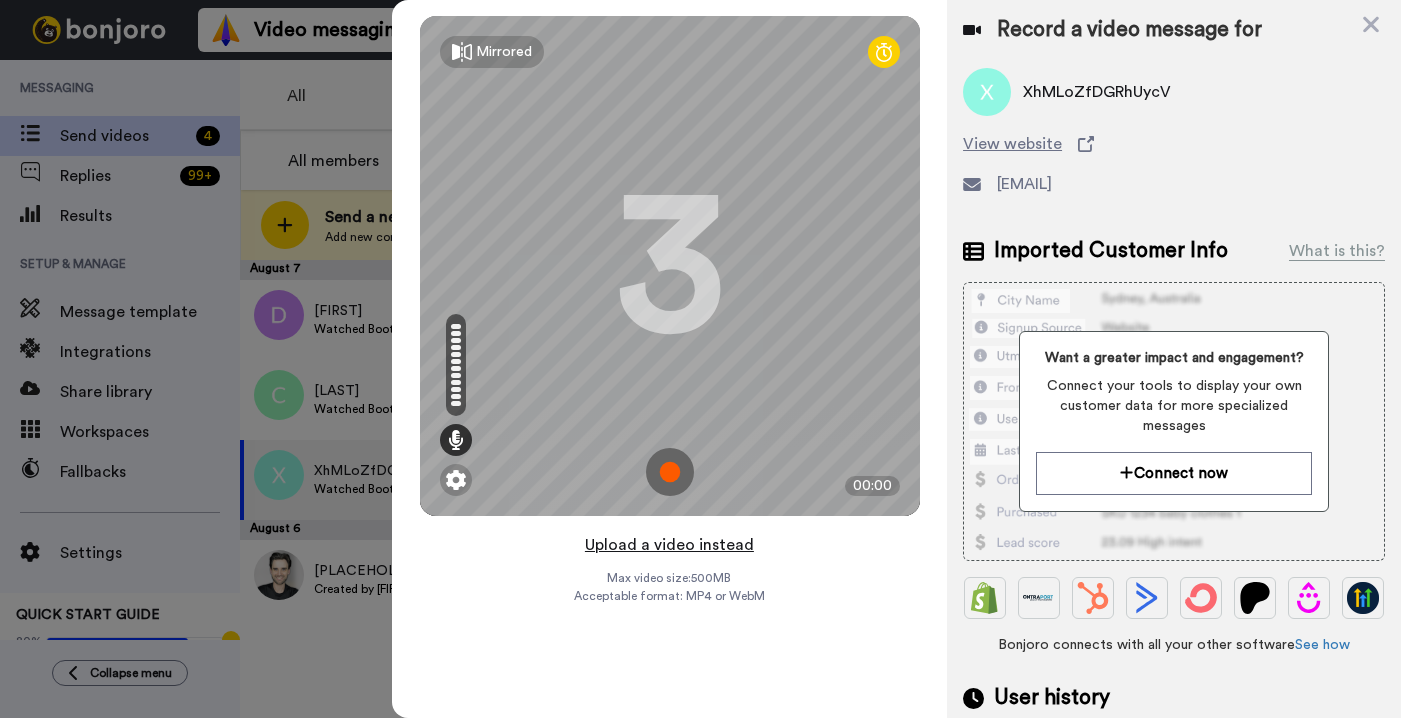 click on "Upload a video instead" at bounding box center [669, 545] 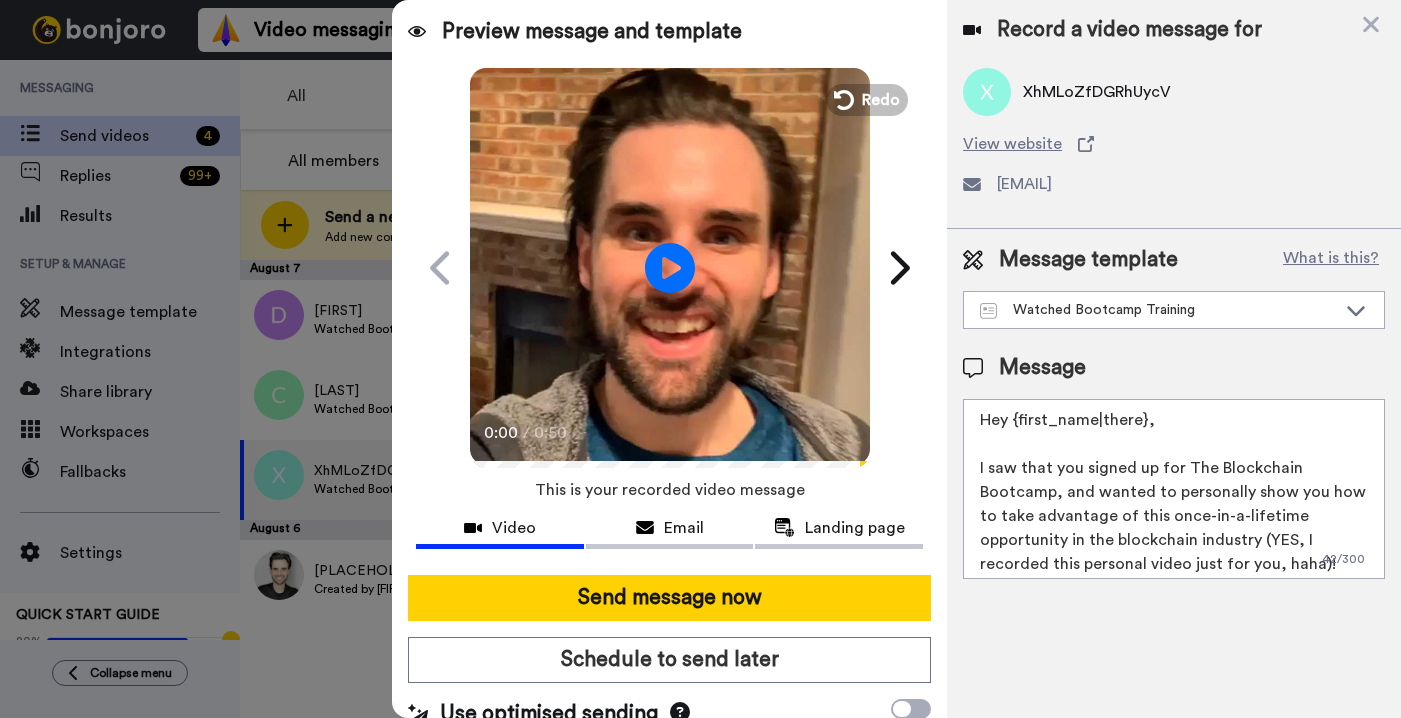 click at bounding box center [670, 265] 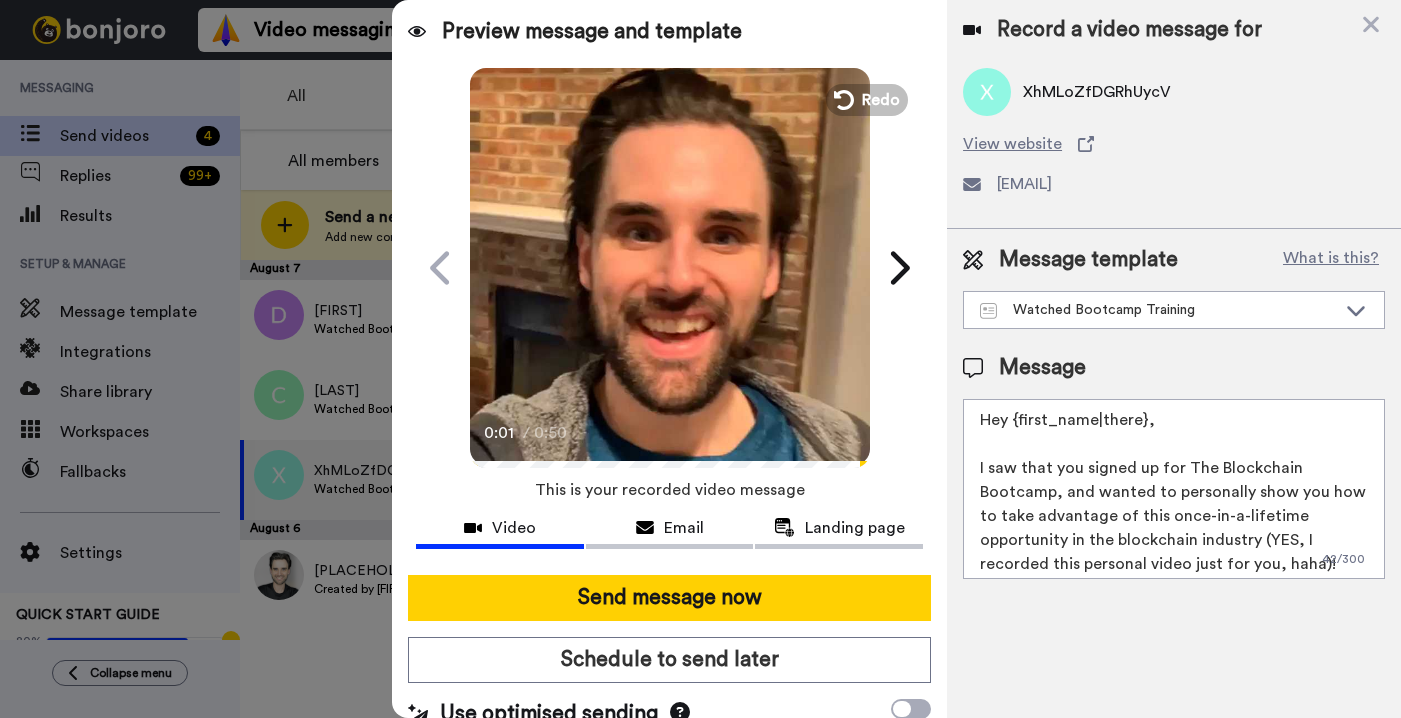 click at bounding box center (670, 265) 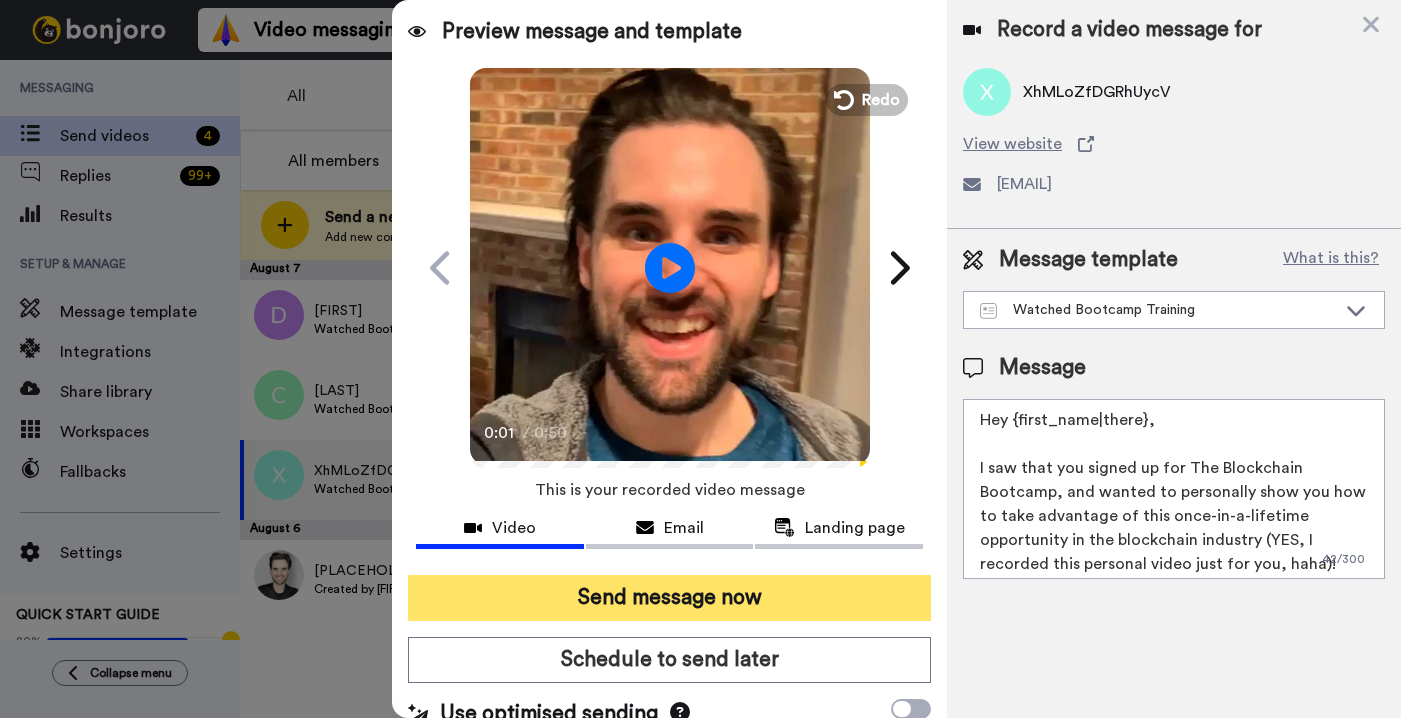 click on "Send message now" at bounding box center (669, 598) 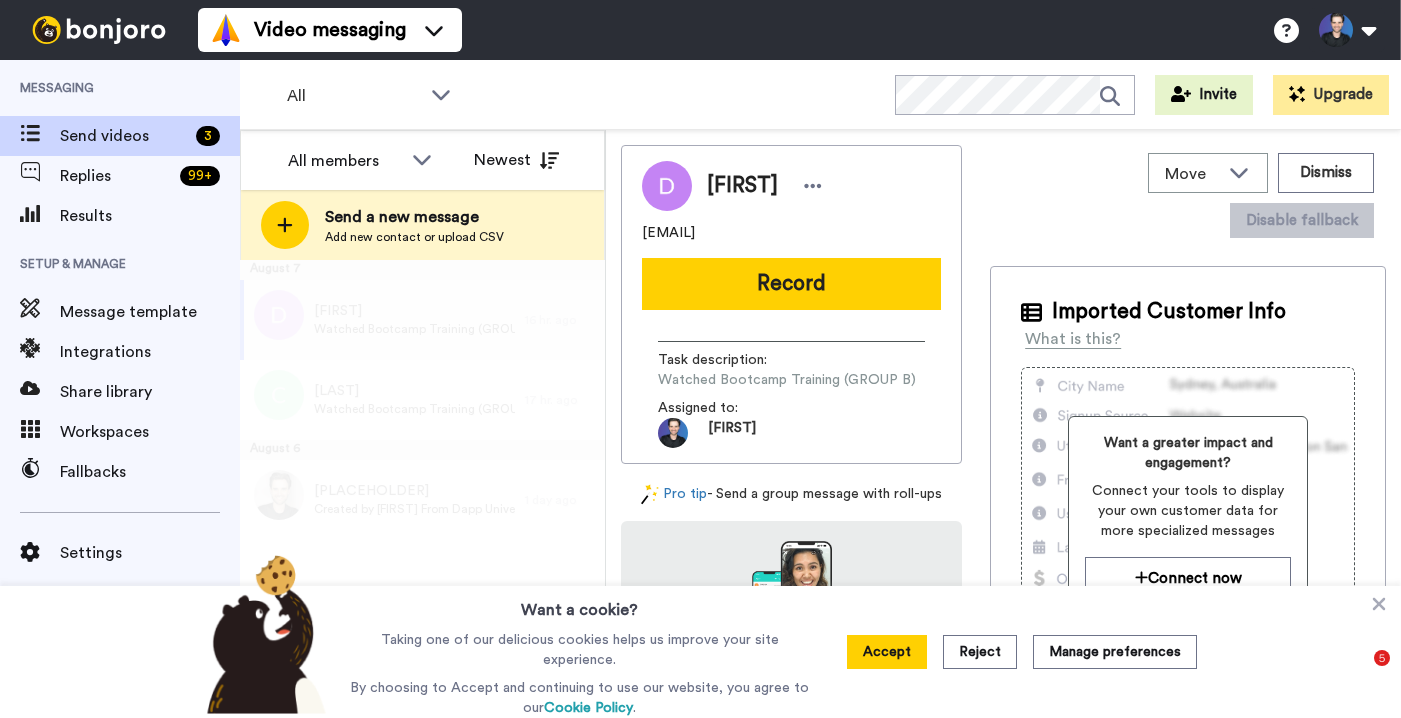 scroll, scrollTop: 0, scrollLeft: 0, axis: both 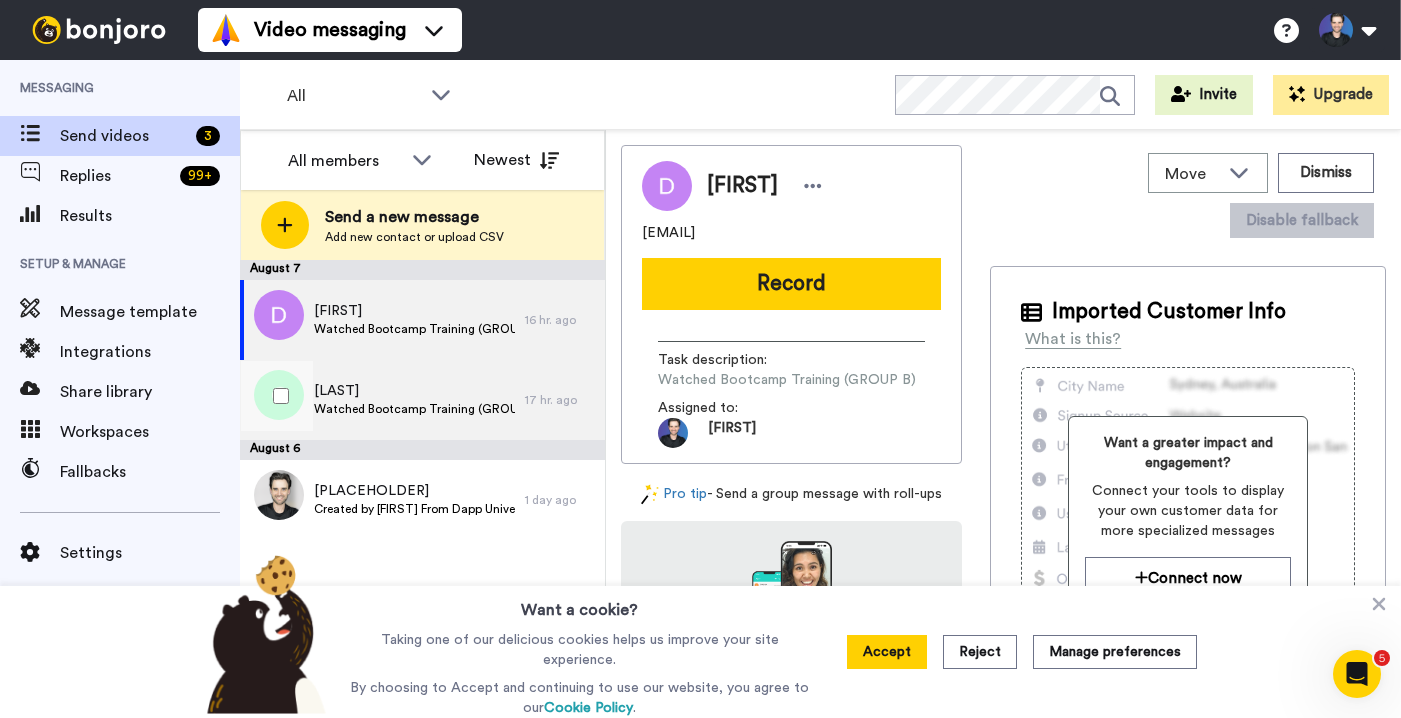 click on "[LAST] Watched Bootcamp Training (GROUP A) 17 hr. ago" at bounding box center (422, 400) 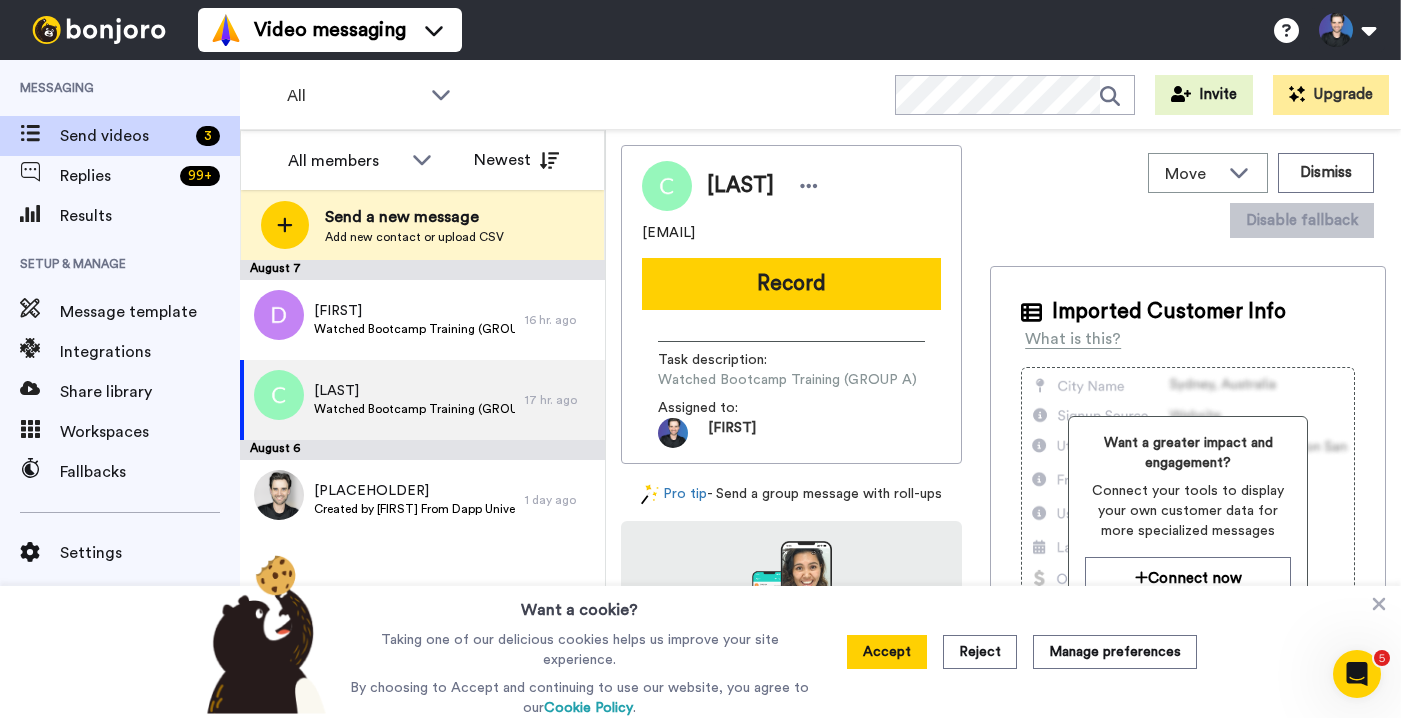 click on "Record" at bounding box center (791, 284) 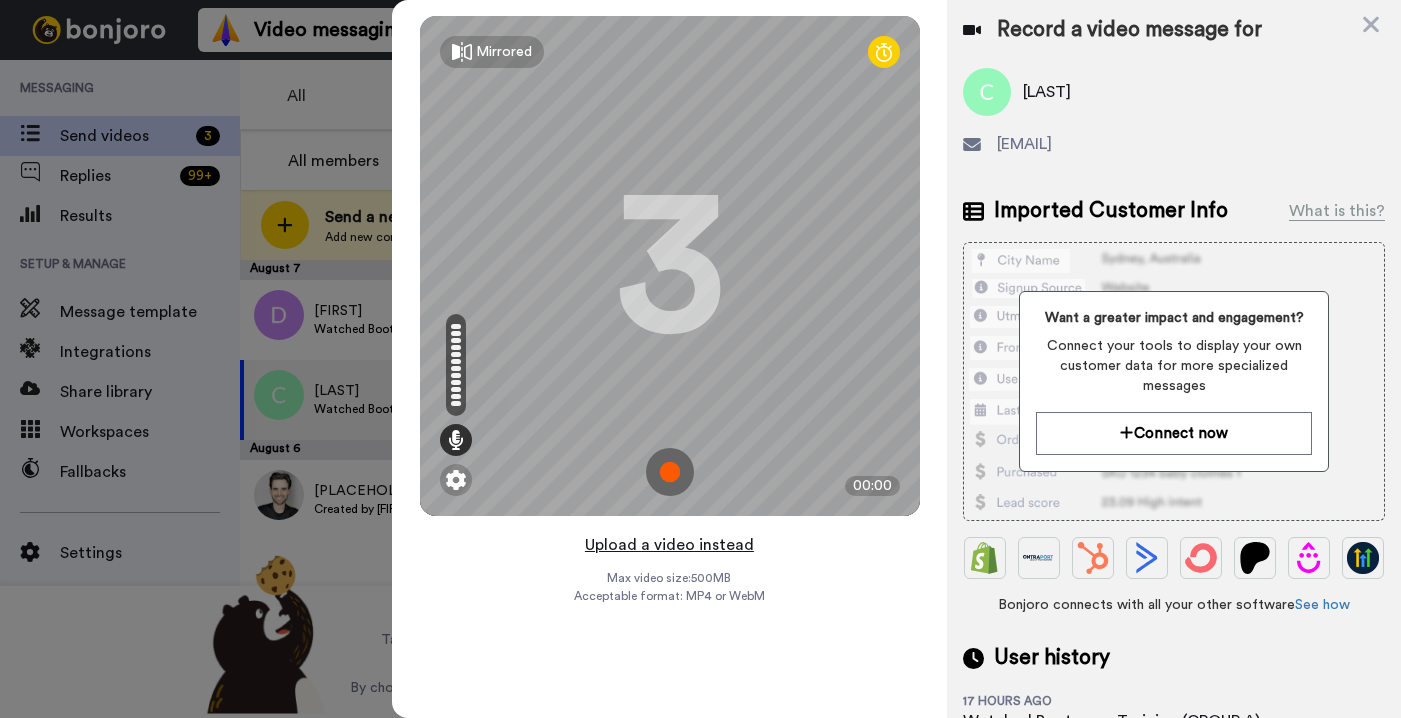 click on "Upload a video instead" at bounding box center (669, 545) 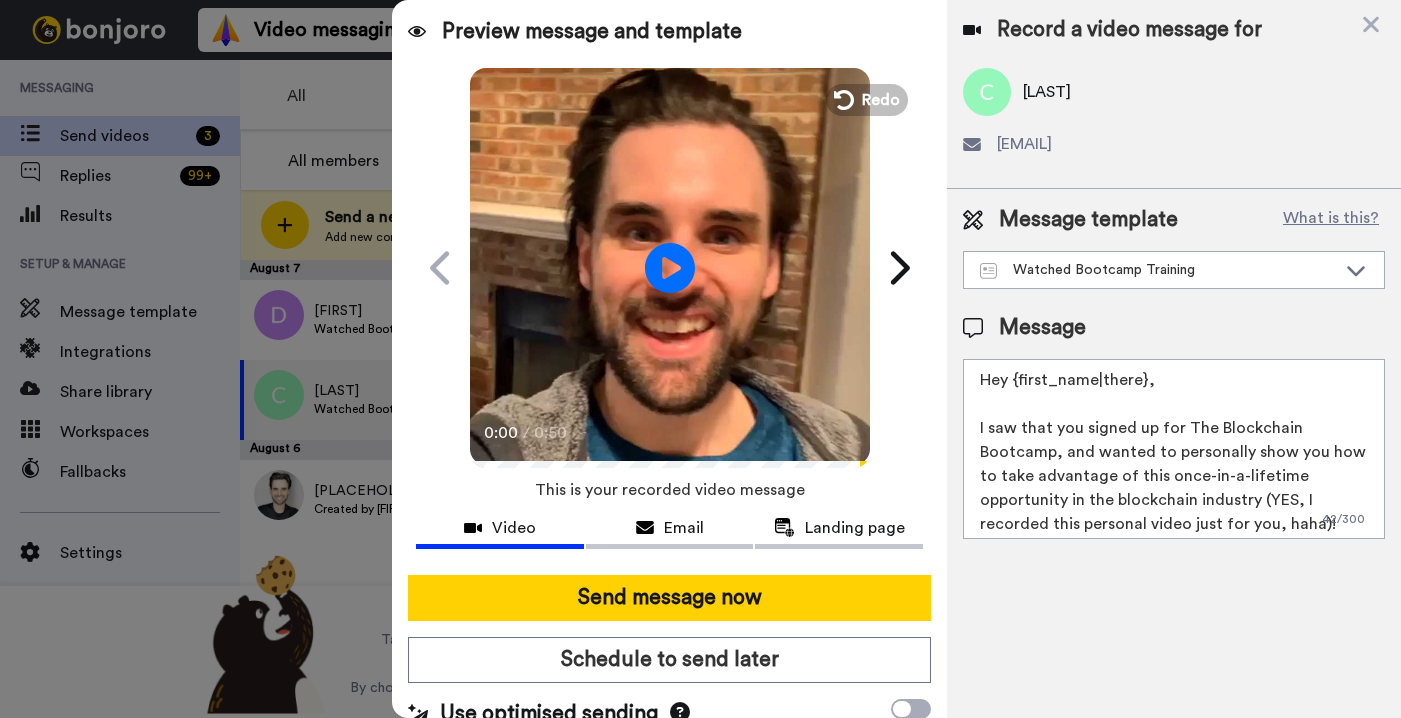 click at bounding box center [670, 265] 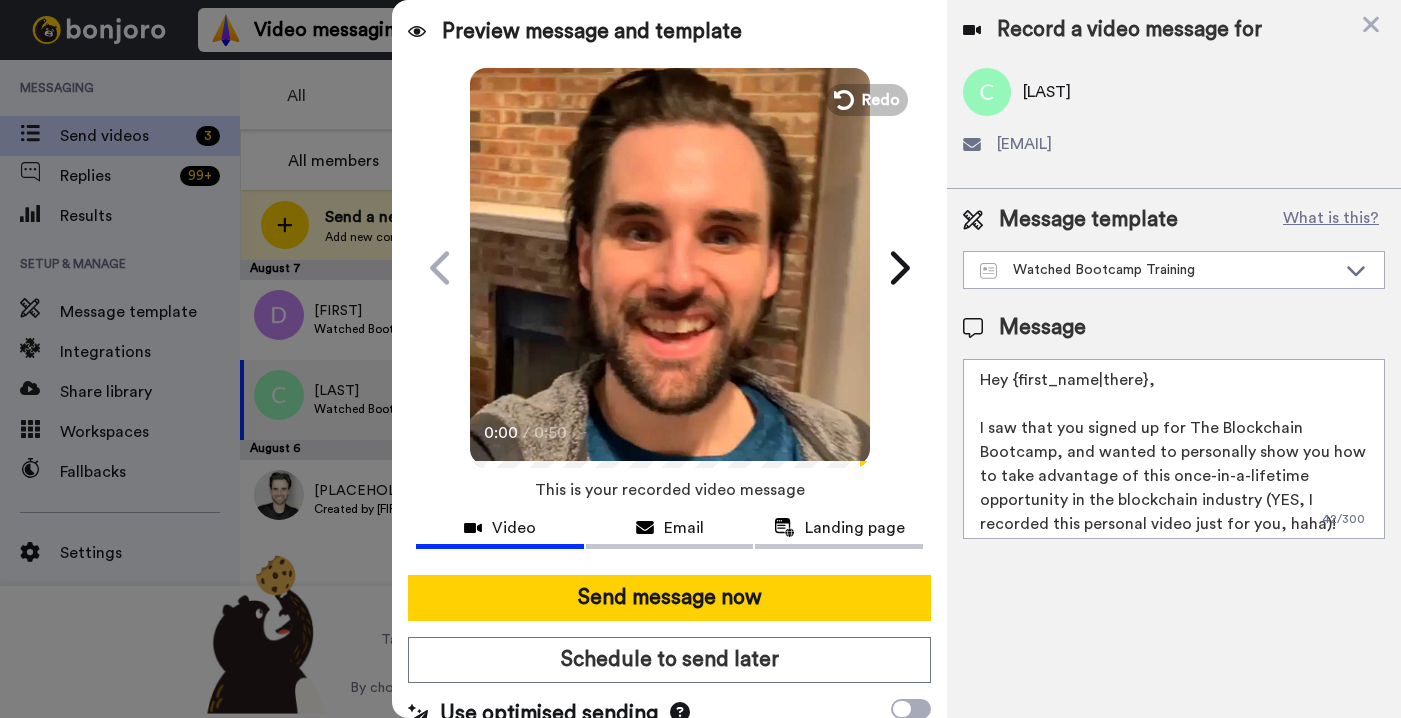 click at bounding box center (670, 265) 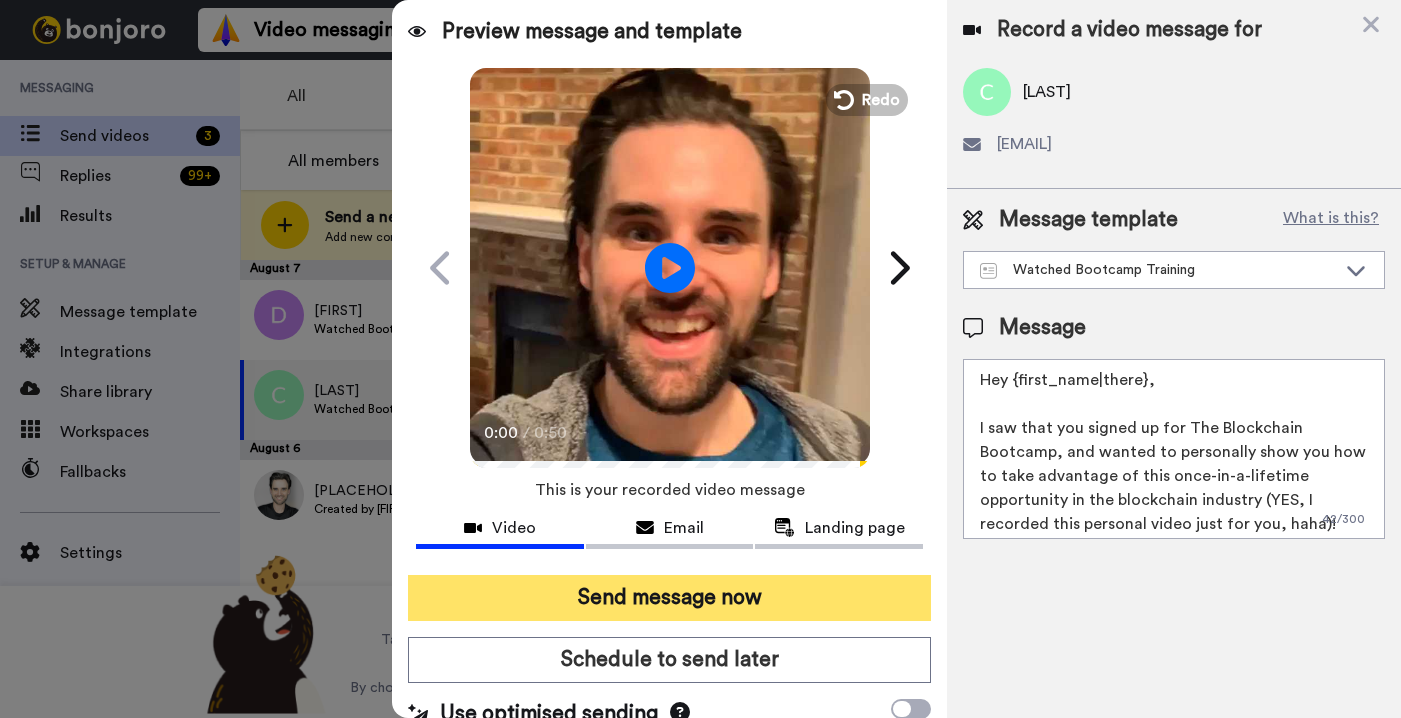 click on "Send message now" at bounding box center (669, 598) 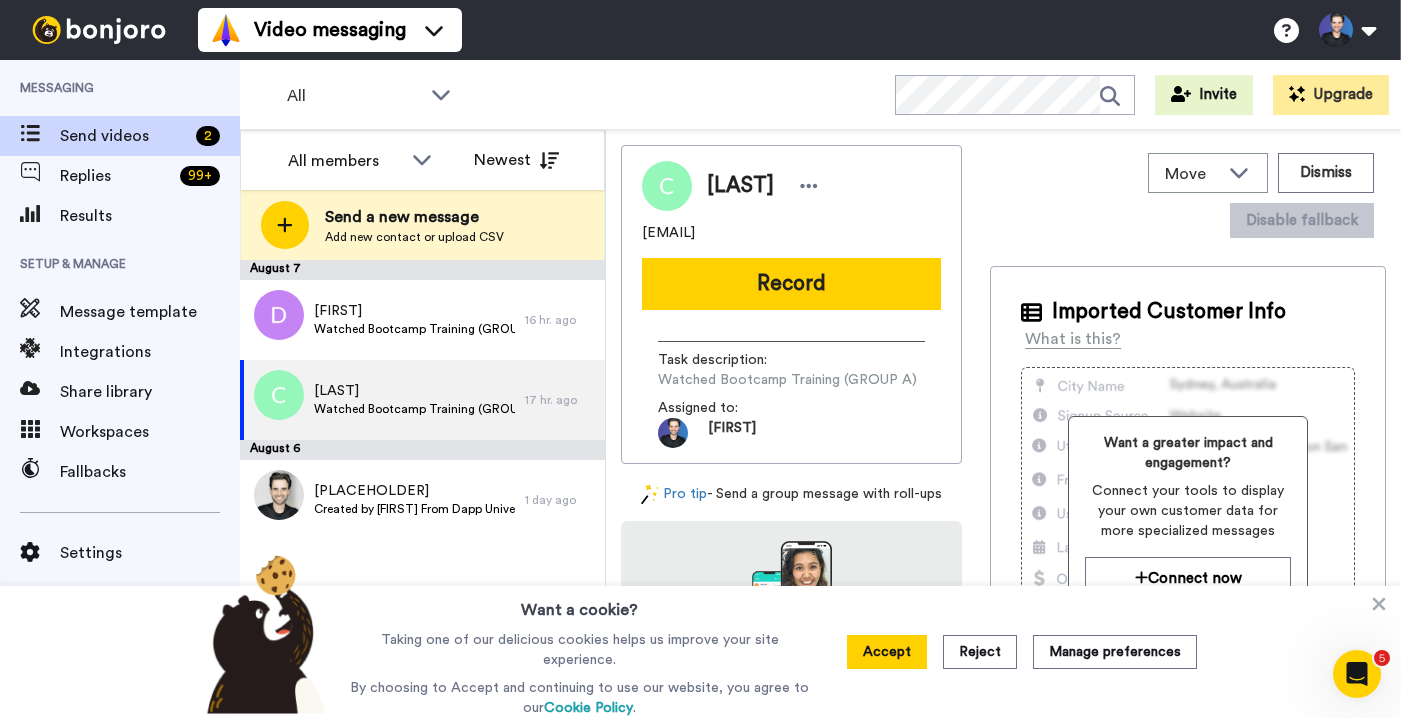 scroll, scrollTop: 0, scrollLeft: 0, axis: both 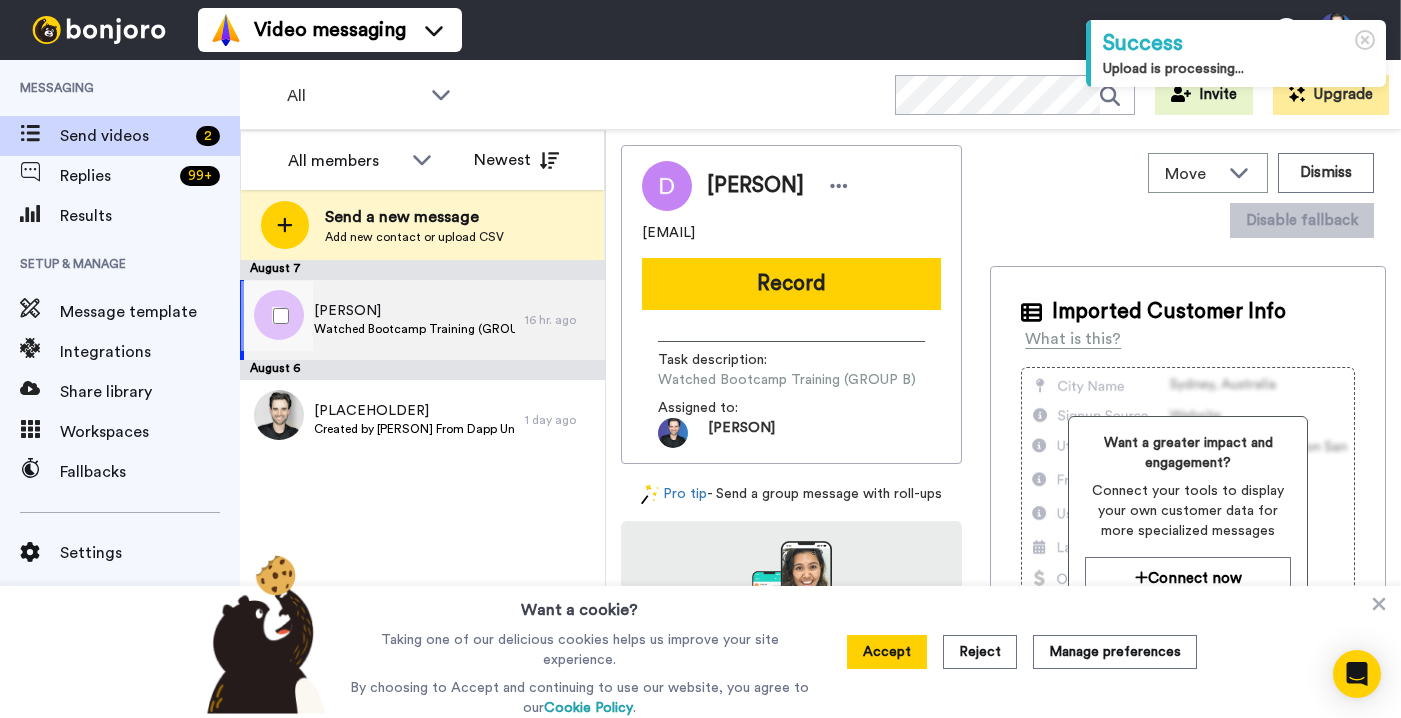 click on "Watched Bootcamp Training (GROUP B)" at bounding box center (414, 329) 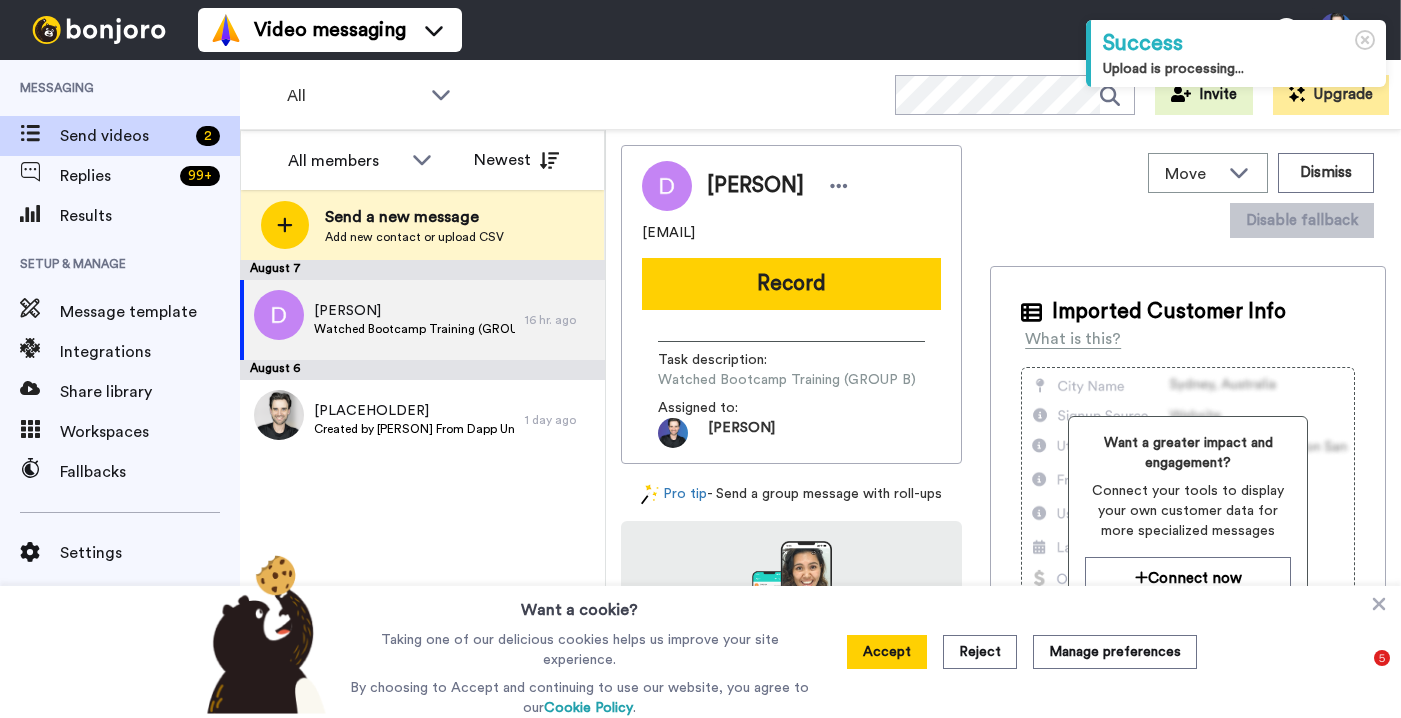 click on "August 7 Dan Watched Bootcamp Training (GROUP B) 16 hr. ago August 6 [PLACEHOLDER] Created by Gregory From Dapp University 1 day ago" at bounding box center [422, 489] 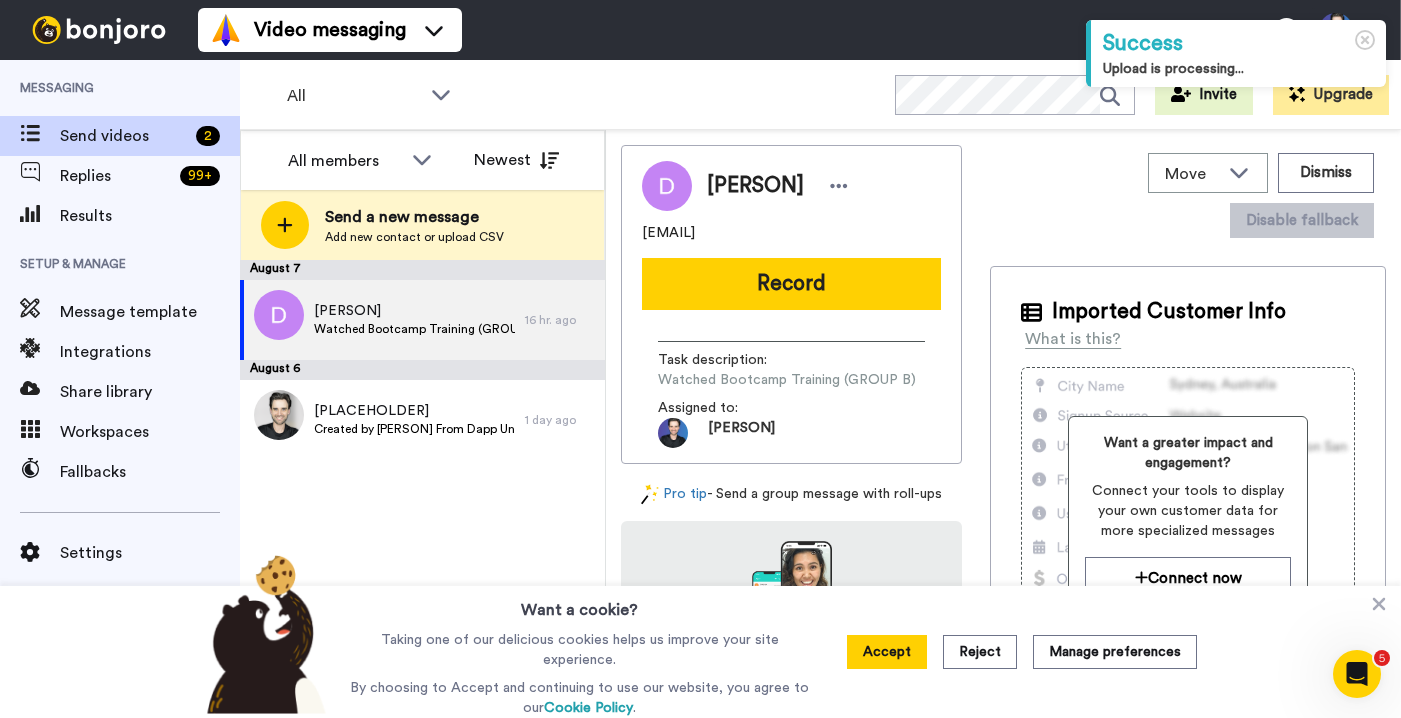 scroll, scrollTop: 0, scrollLeft: 0, axis: both 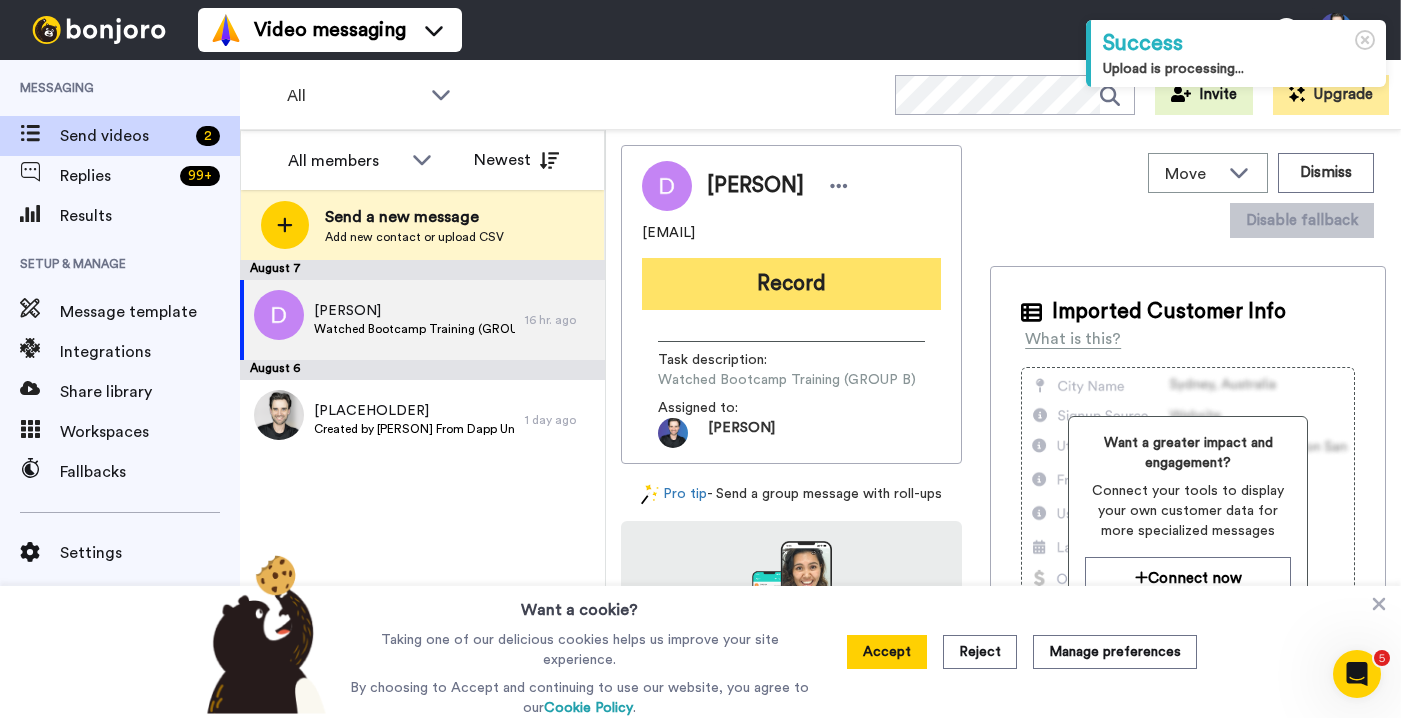 click on "Record" at bounding box center [791, 284] 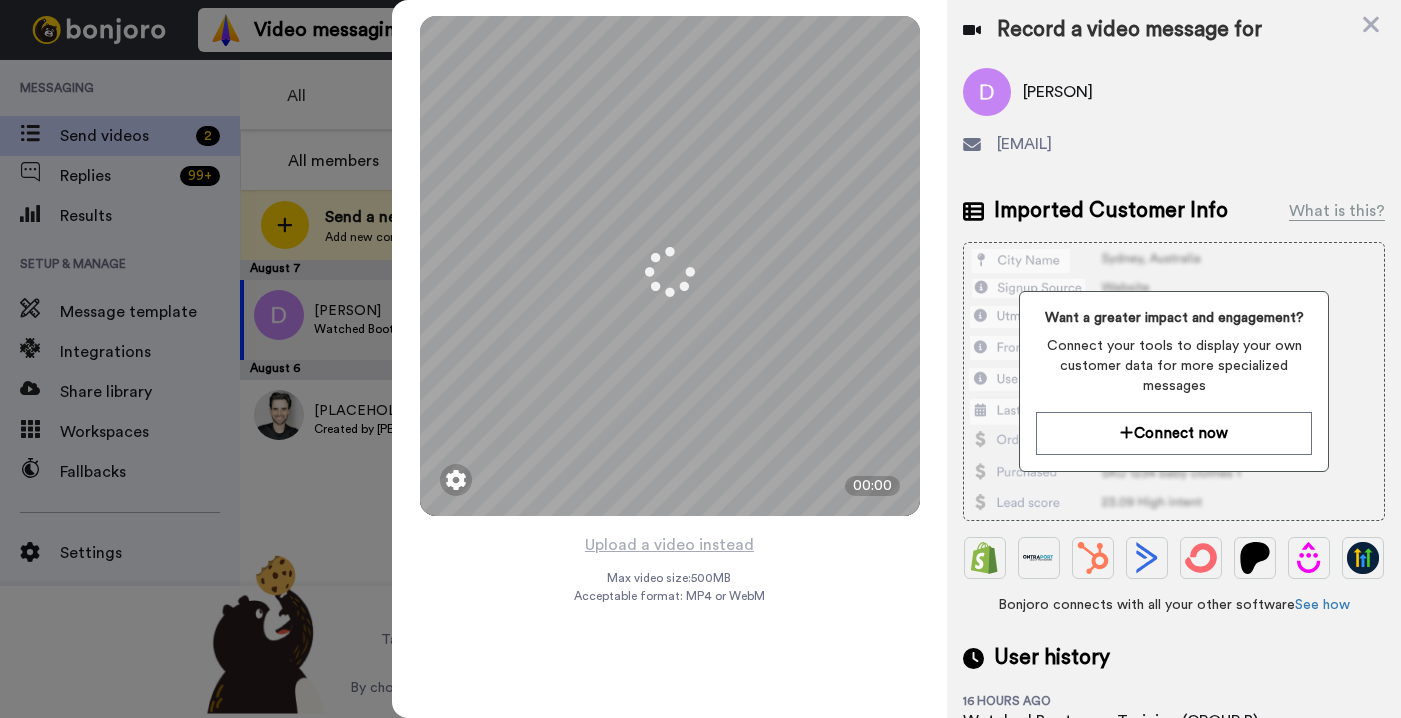 click on "Mirrored Redo 3  00:00 Upload a video instead Max video size:  500 MB Acceptable format: MP4 or WebM" at bounding box center [669, 359] 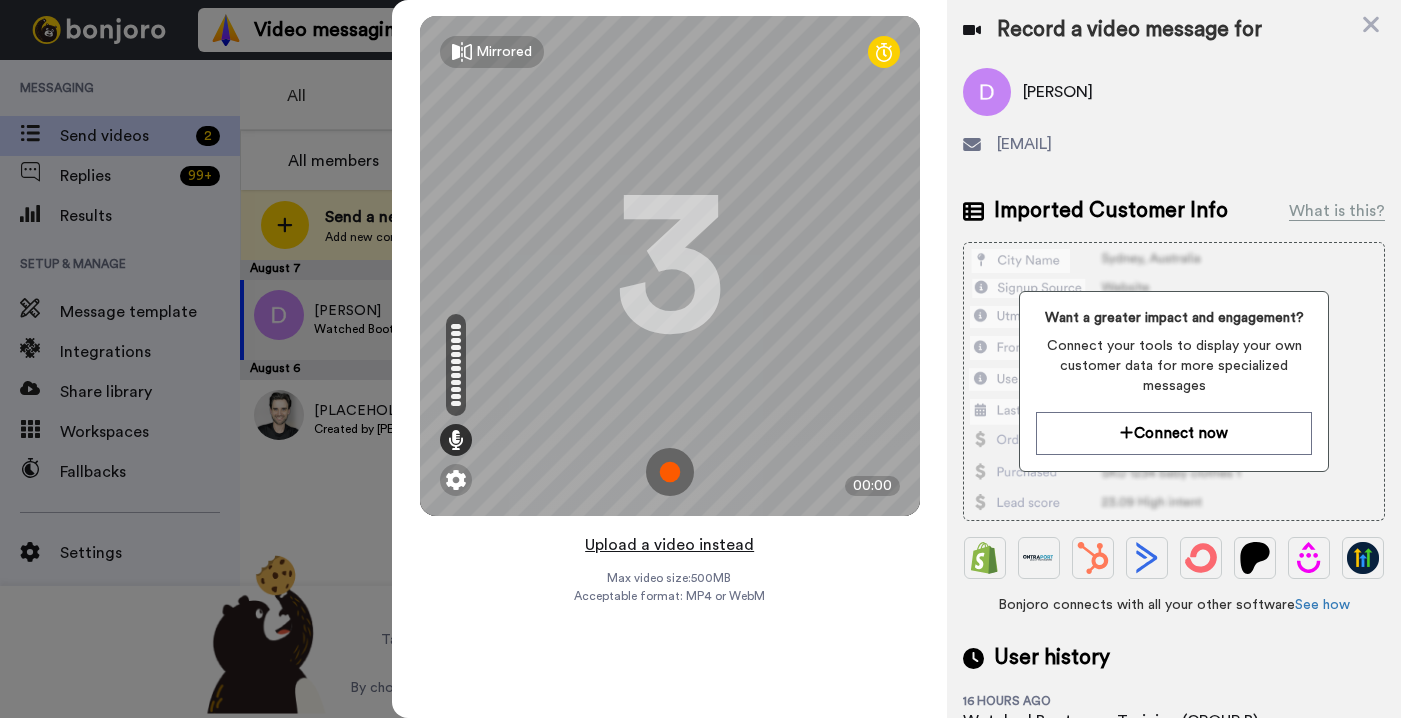 click on "Upload a video instead" at bounding box center (669, 545) 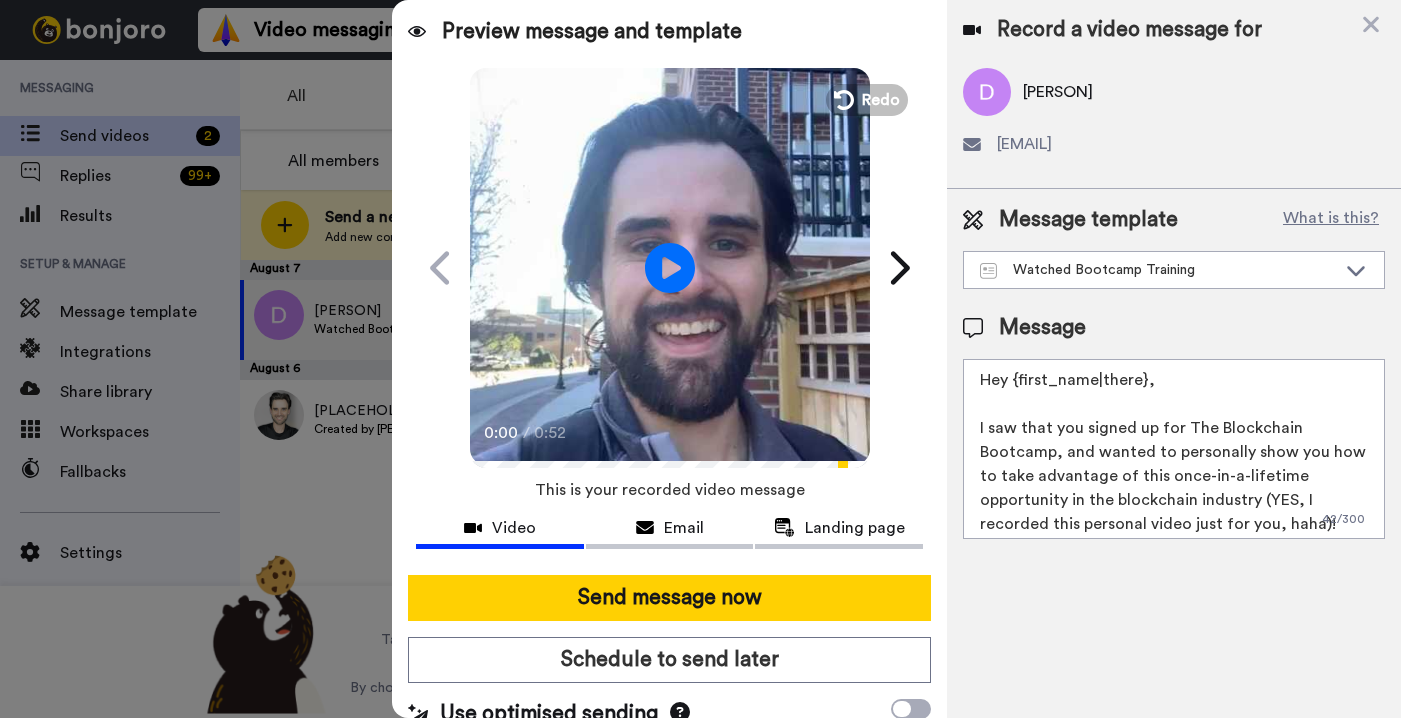 click at bounding box center [670, 265] 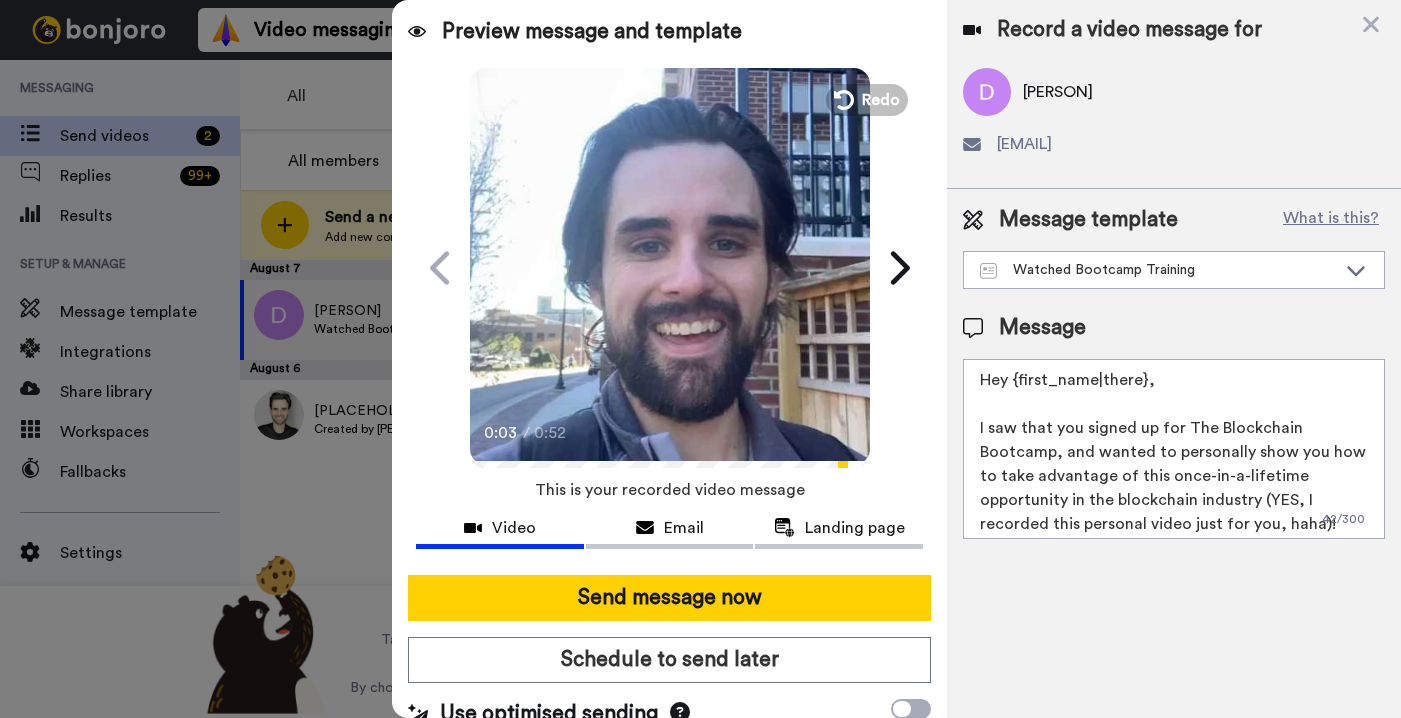 click at bounding box center (670, 265) 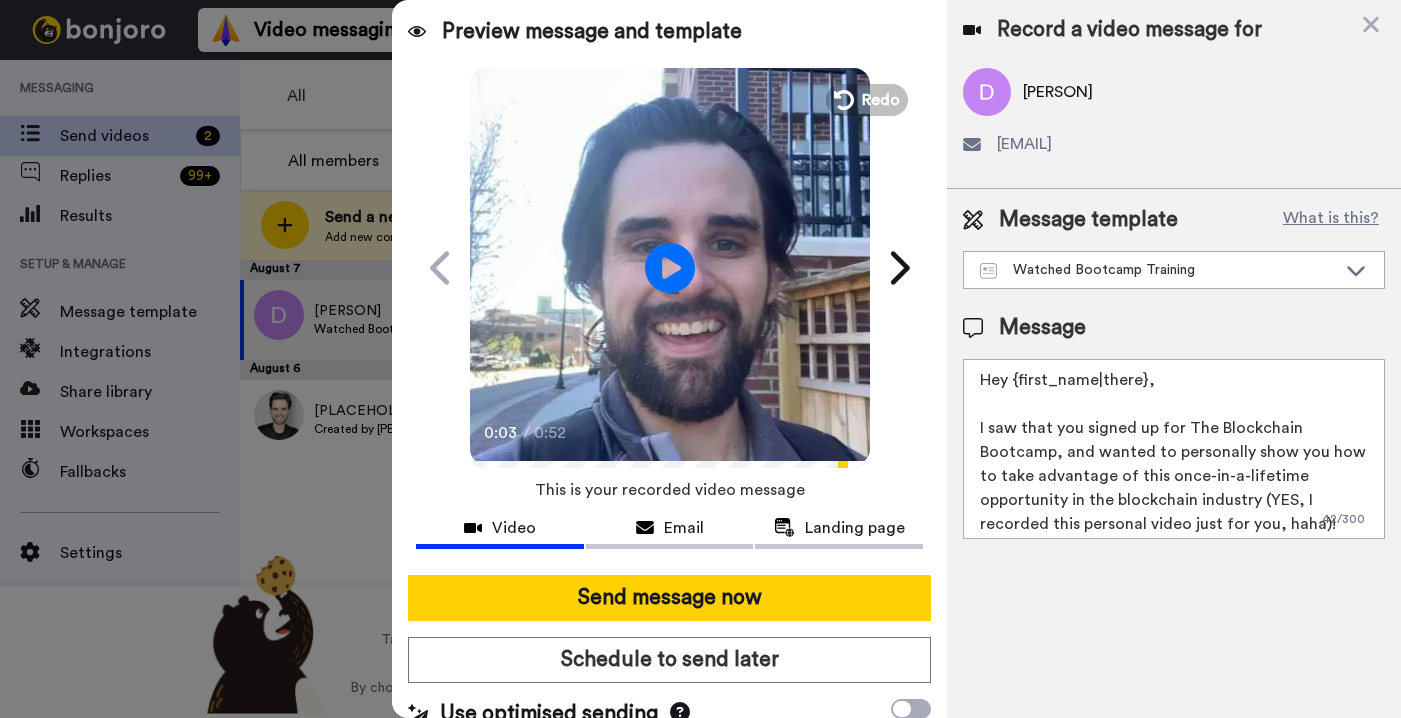click at bounding box center [670, 265] 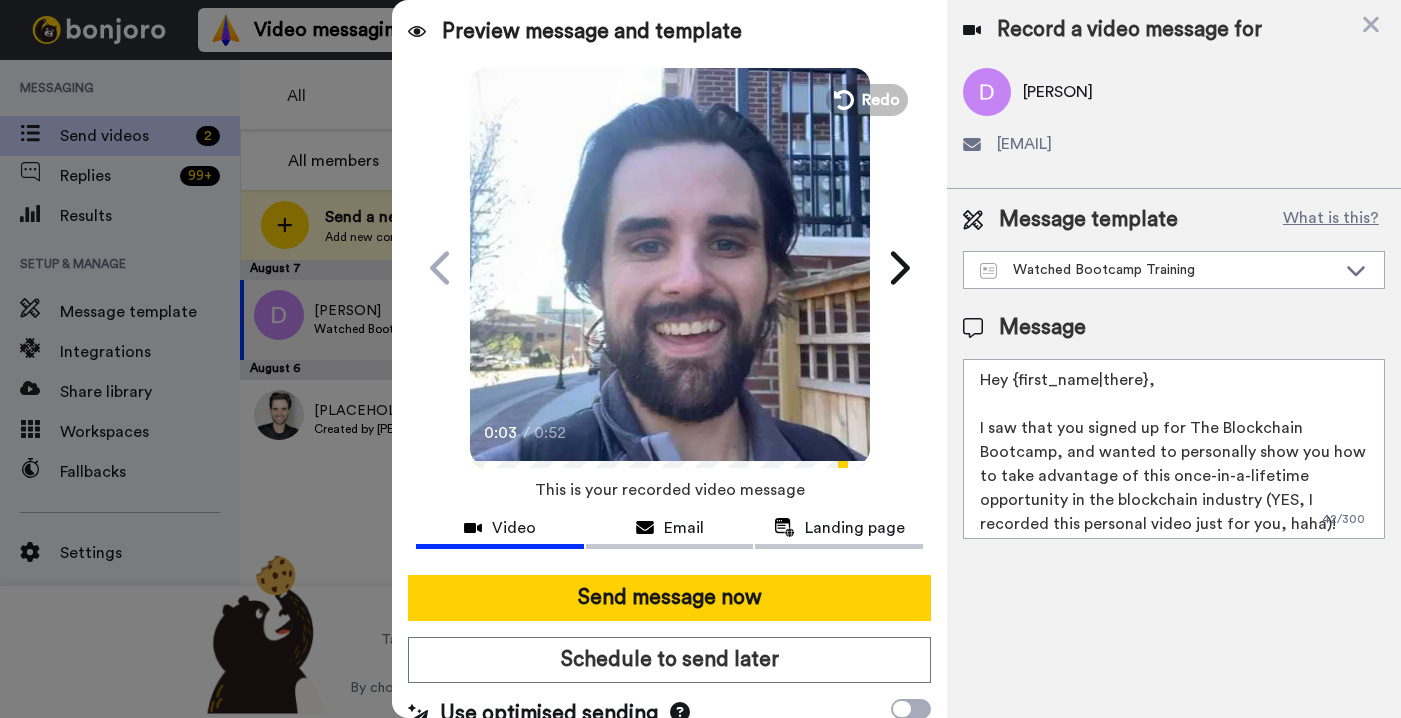 click at bounding box center (670, 265) 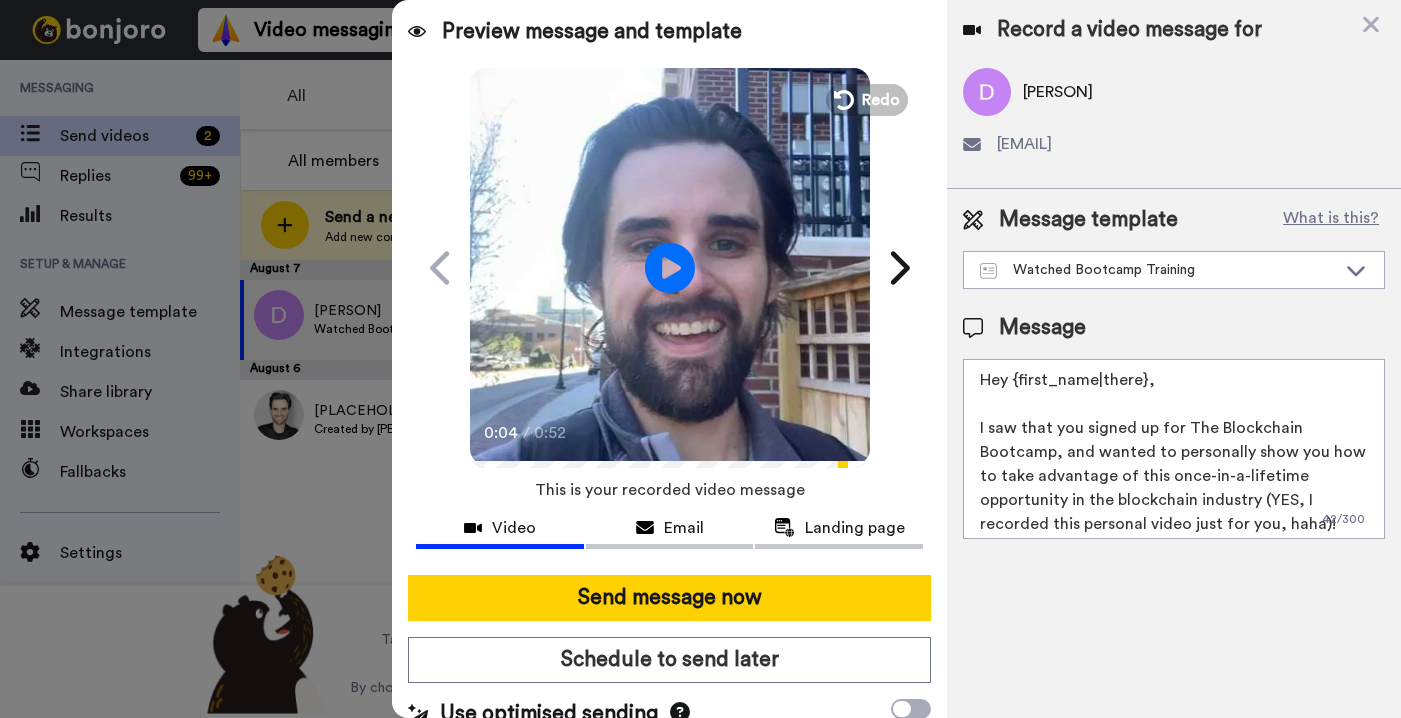 click at bounding box center (670, 265) 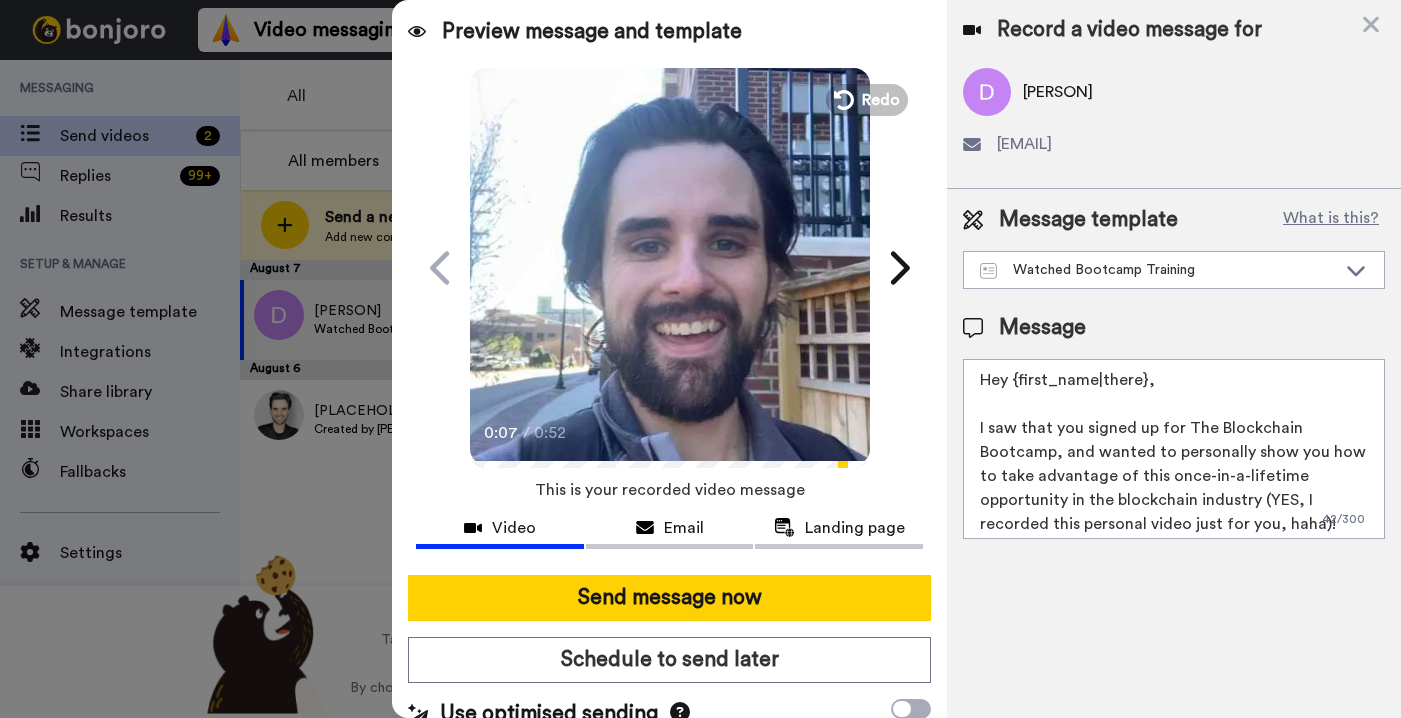 click 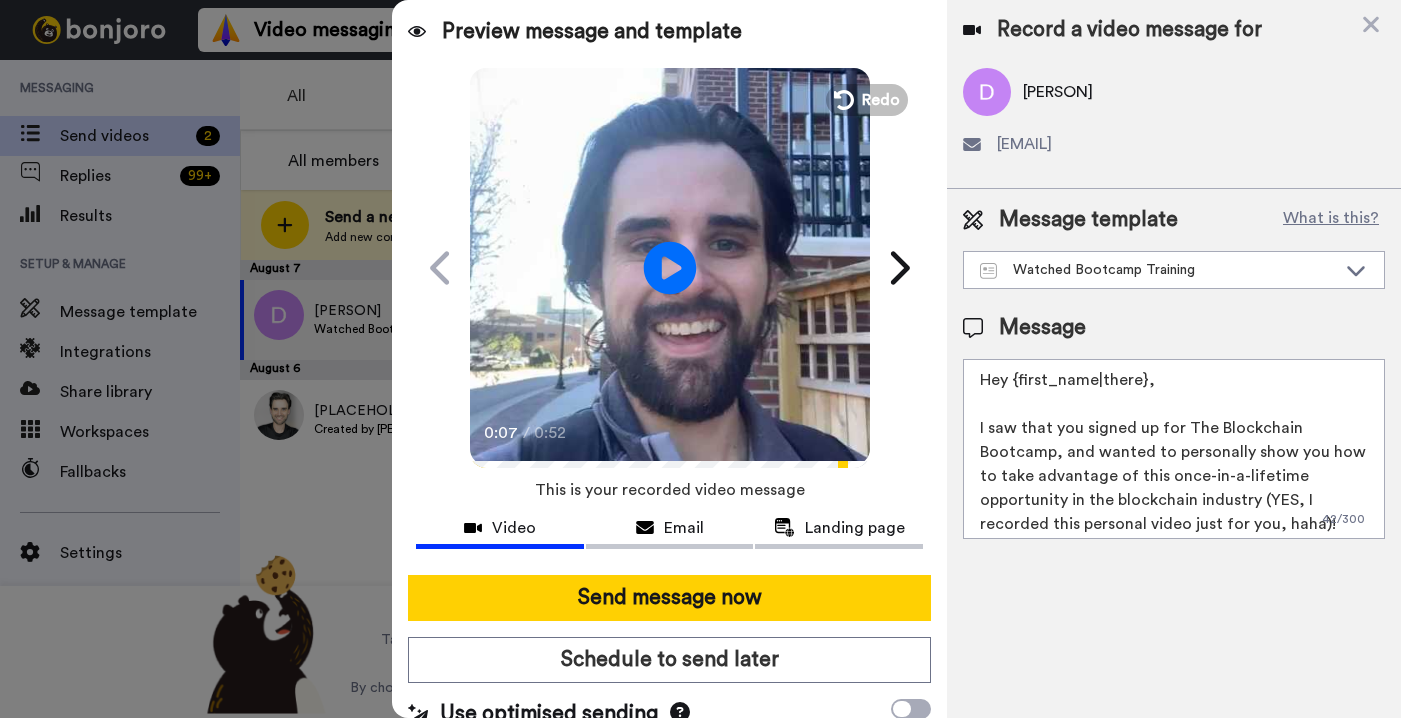 click on "Play/Pause" 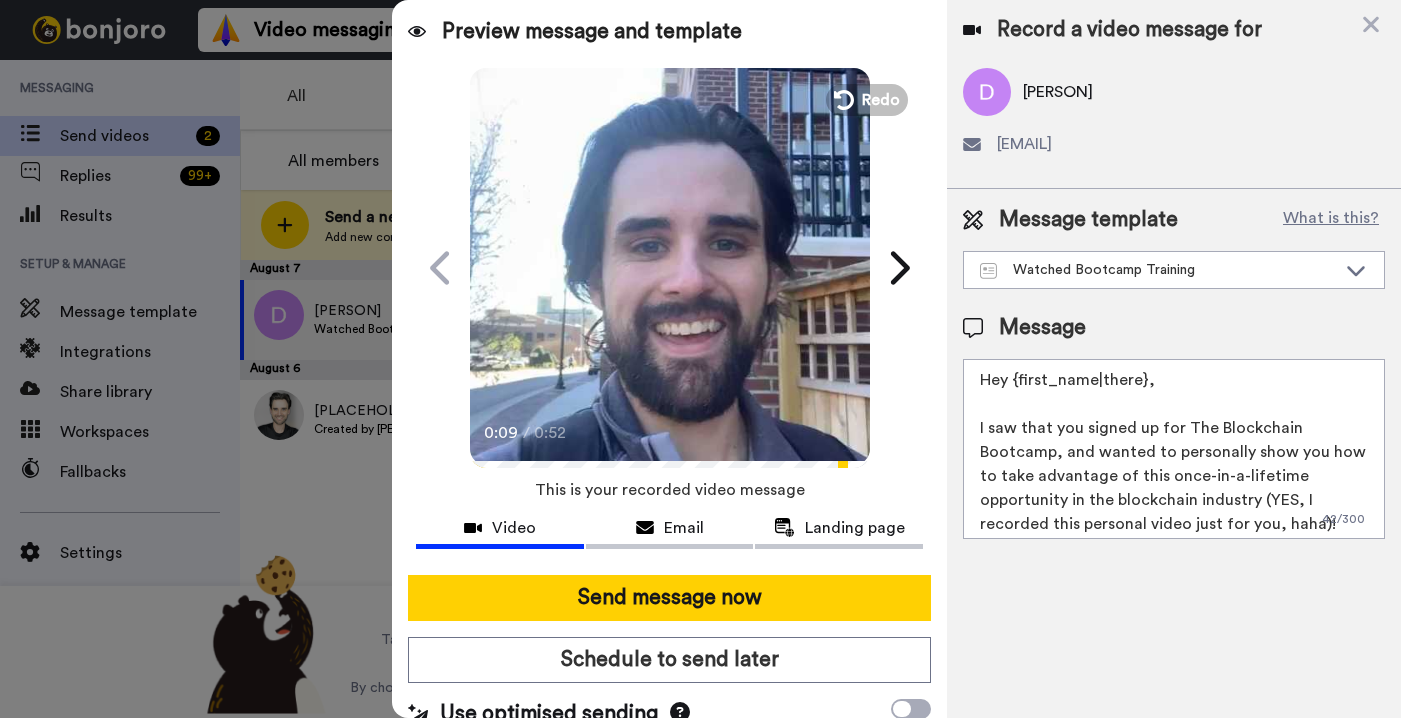 click at bounding box center (670, 265) 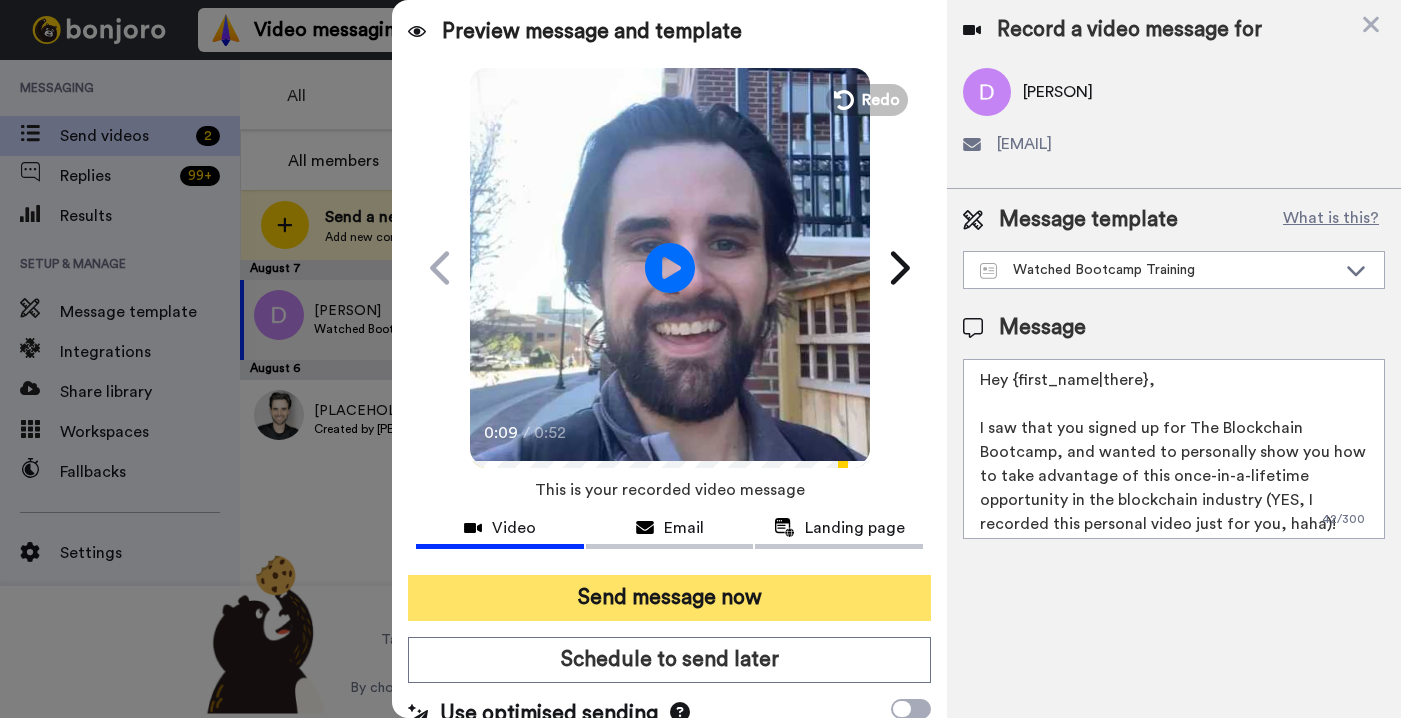 click on "Send message now" at bounding box center (669, 598) 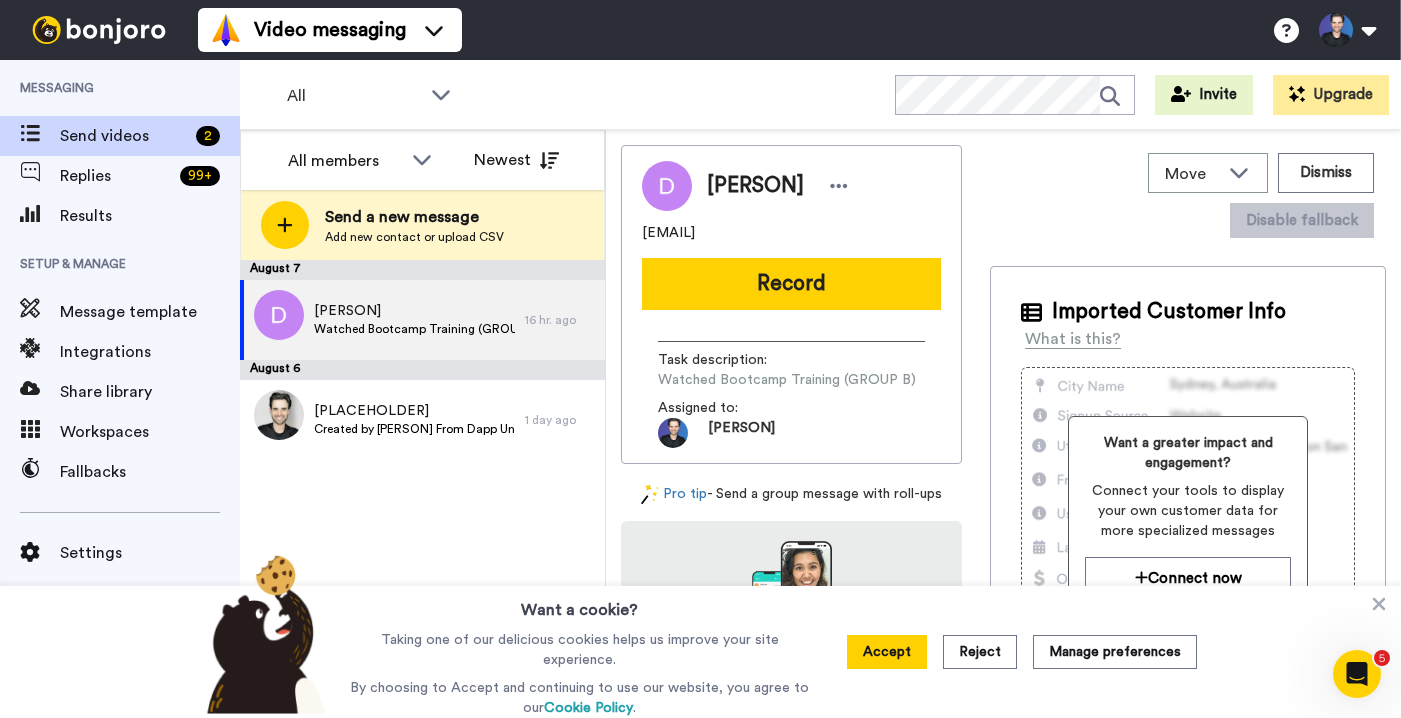 scroll, scrollTop: 0, scrollLeft: 0, axis: both 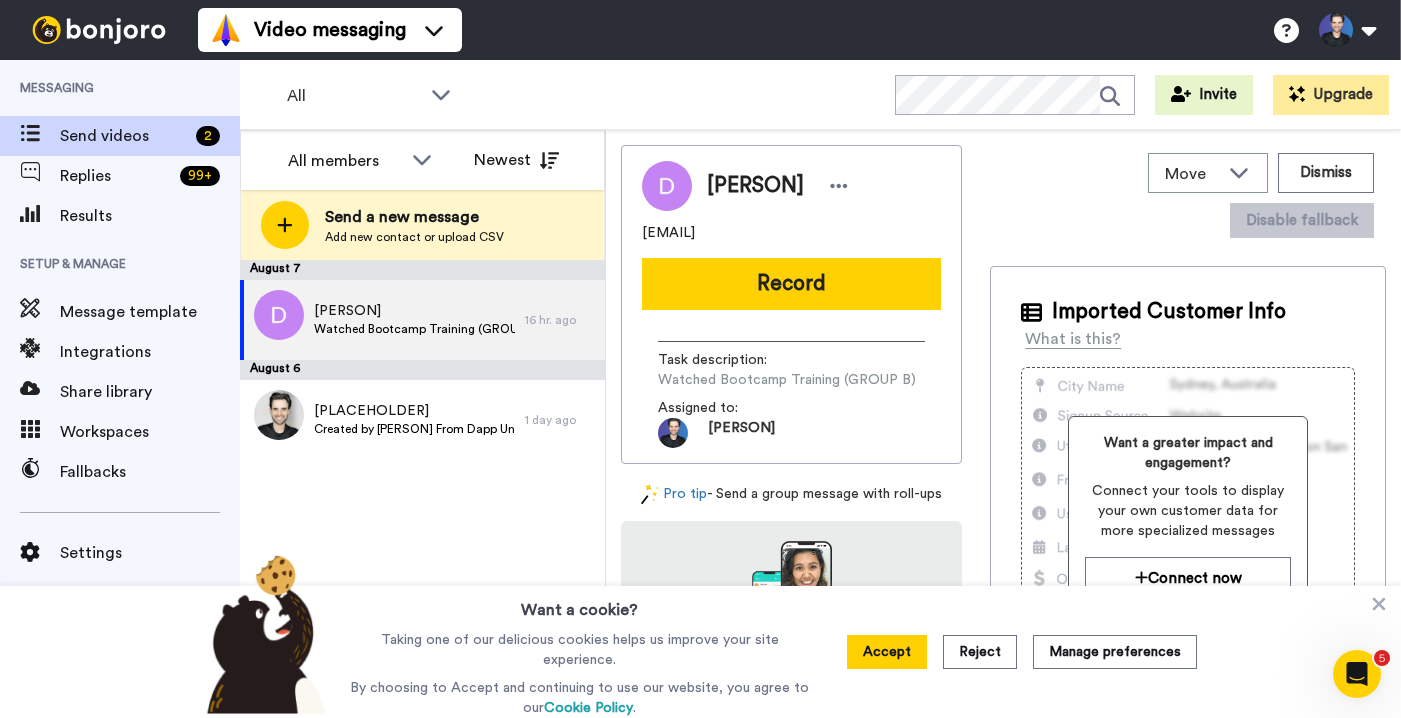 click on "Video messaging Switch to Video messaging Testimonials Settings Discover Help & Support Case studies Bonjoro Tools   Help docs   Settings My Profile Change Password Billing Affiliates Help Docs Settings Logout" at bounding box center (799, 30) 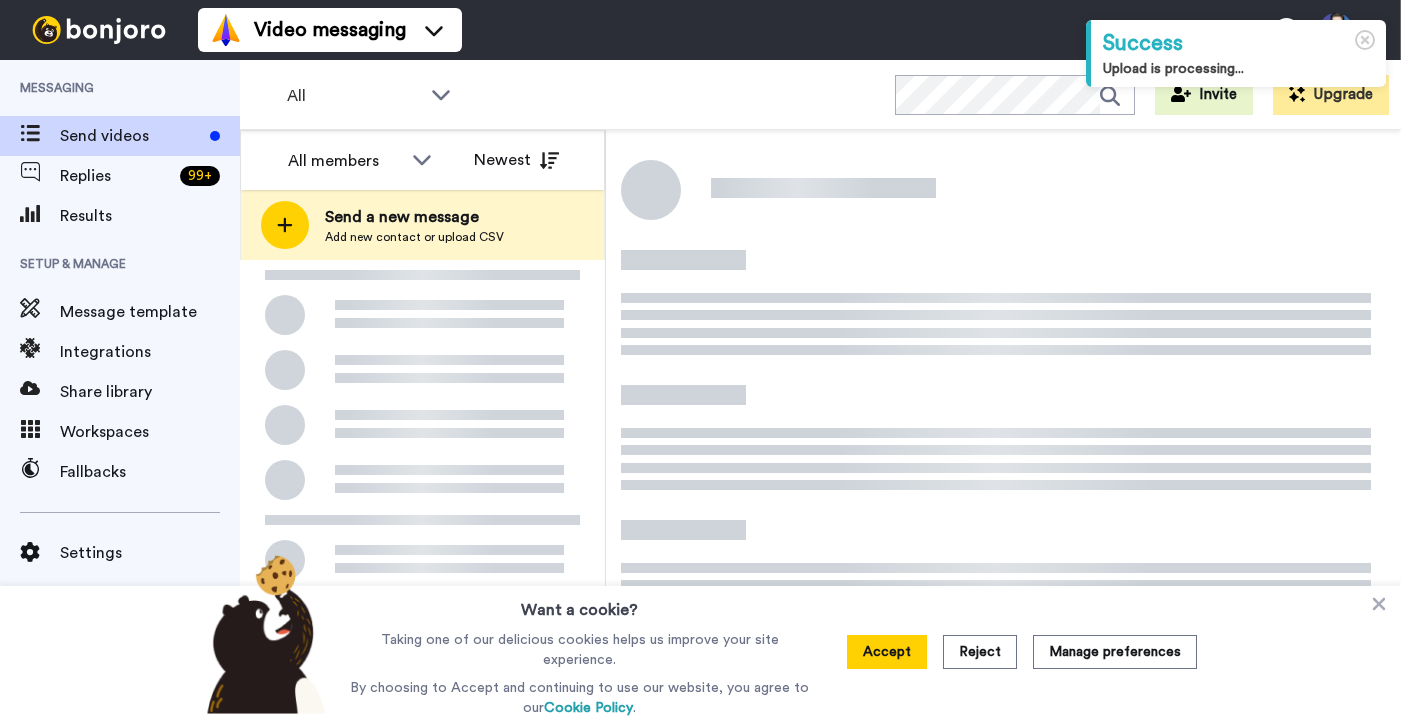 scroll, scrollTop: 0, scrollLeft: 0, axis: both 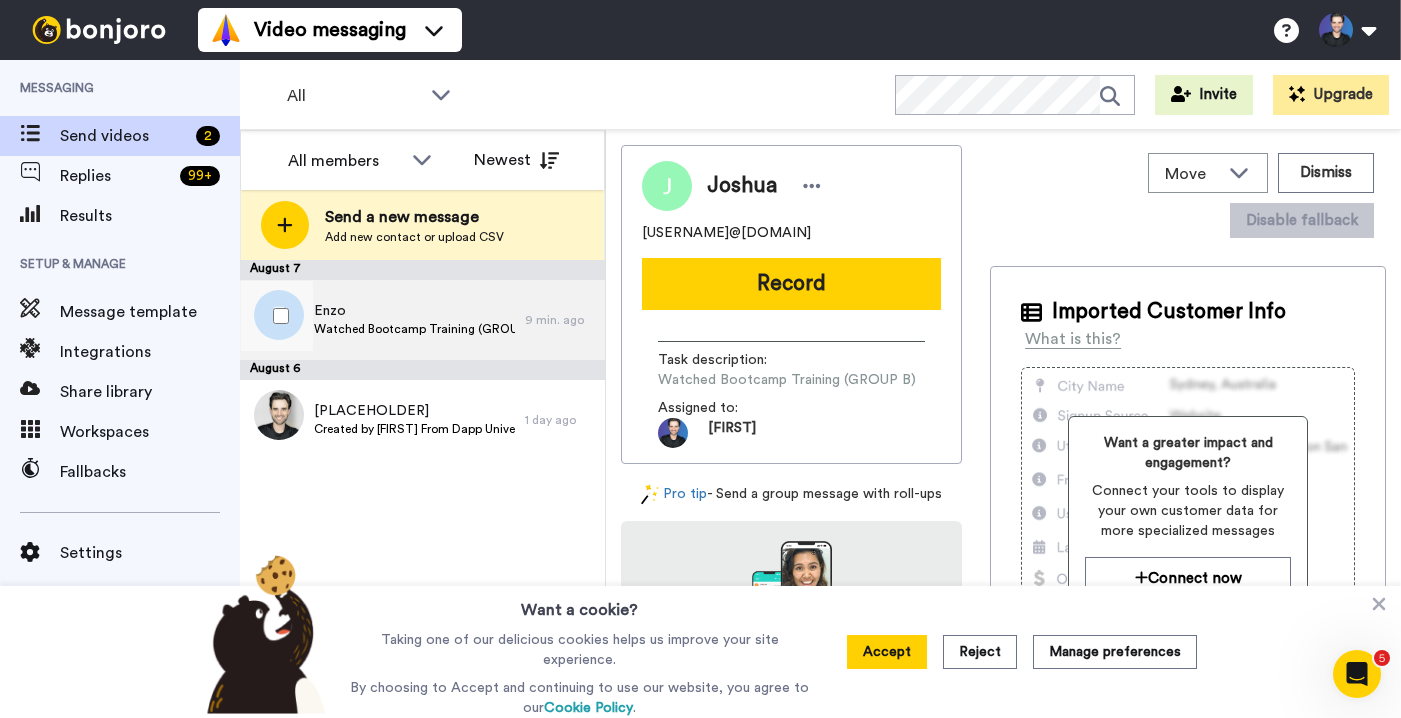 click on "Watched Bootcamp Training (GROUP A)" at bounding box center (414, 329) 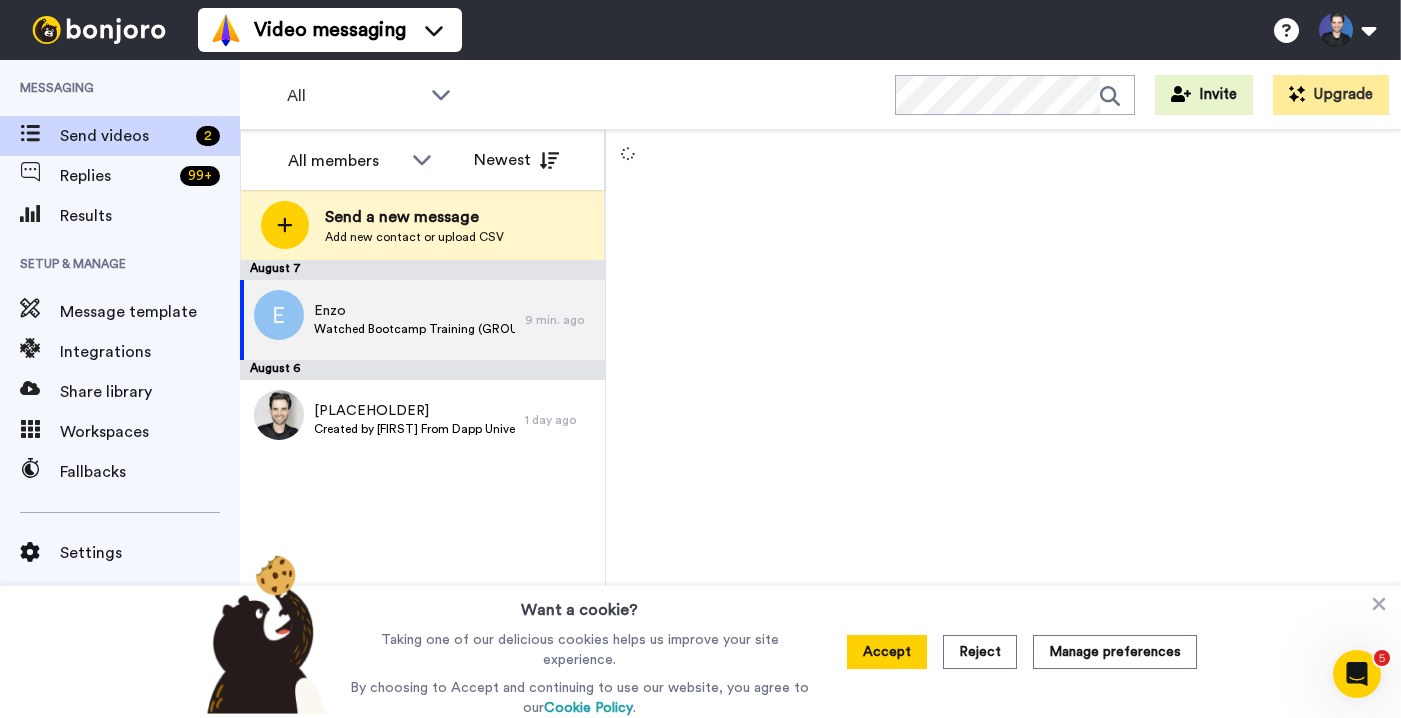 drag, startPoint x: 481, startPoint y: 550, endPoint x: 572, endPoint y: 519, distance: 96.13532 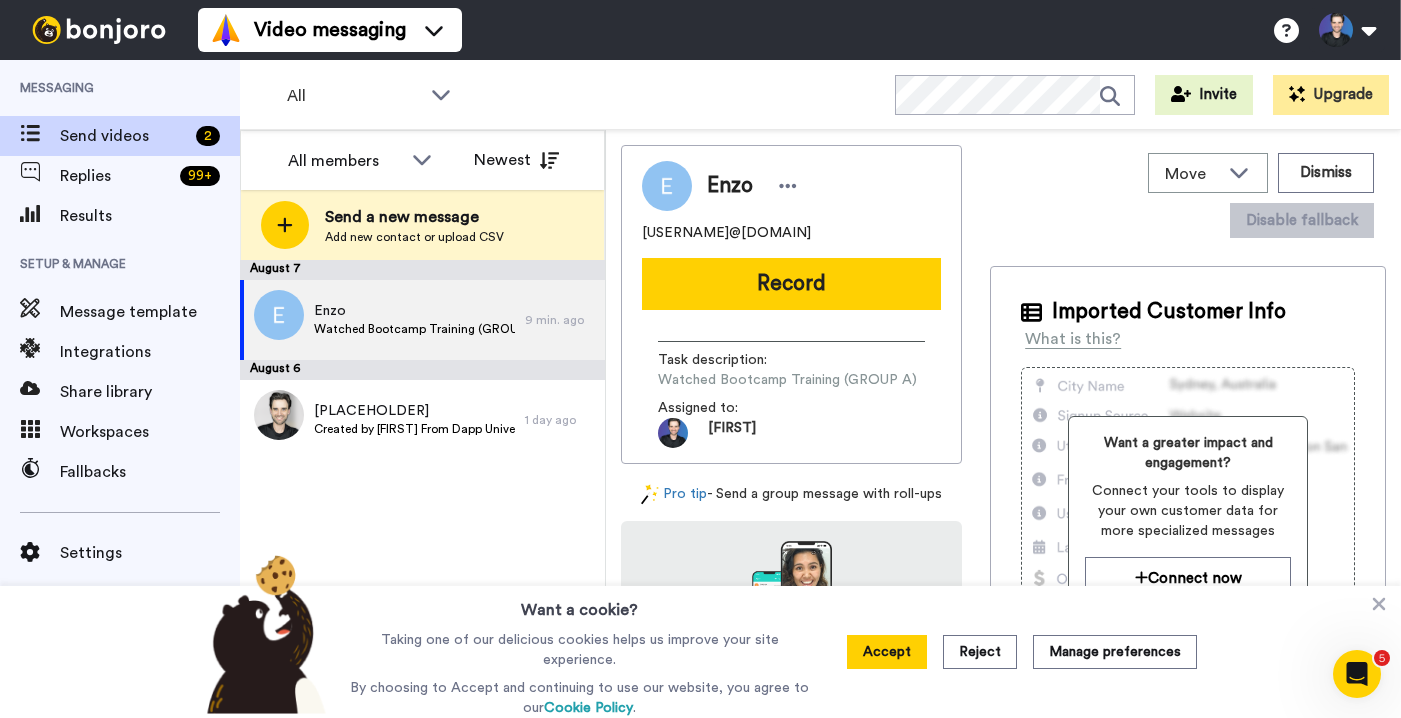 drag, startPoint x: 817, startPoint y: 304, endPoint x: 813, endPoint y: 316, distance: 12.649111 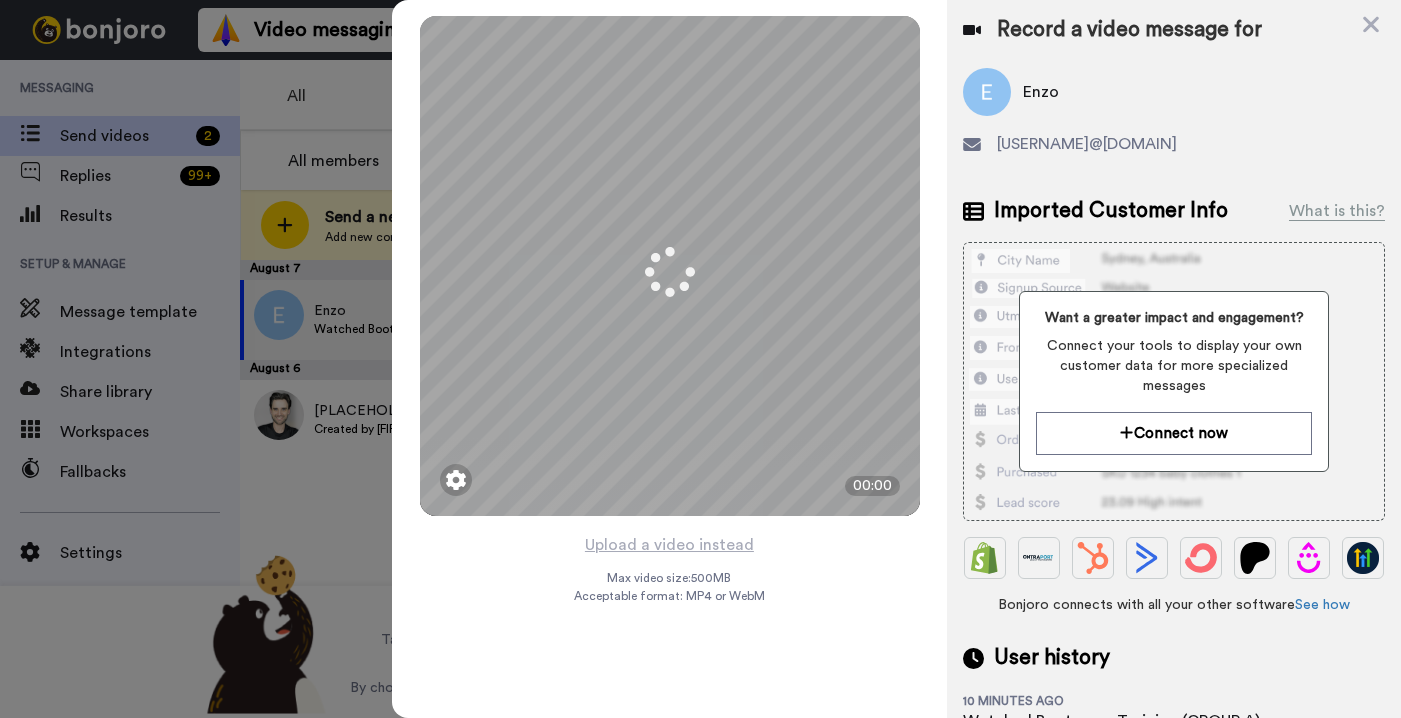 click on "Mirrored Redo 3  00:00 Upload a video instead Max video size:  500 MB Acceptable format: MP4 or WebM" at bounding box center [669, 359] 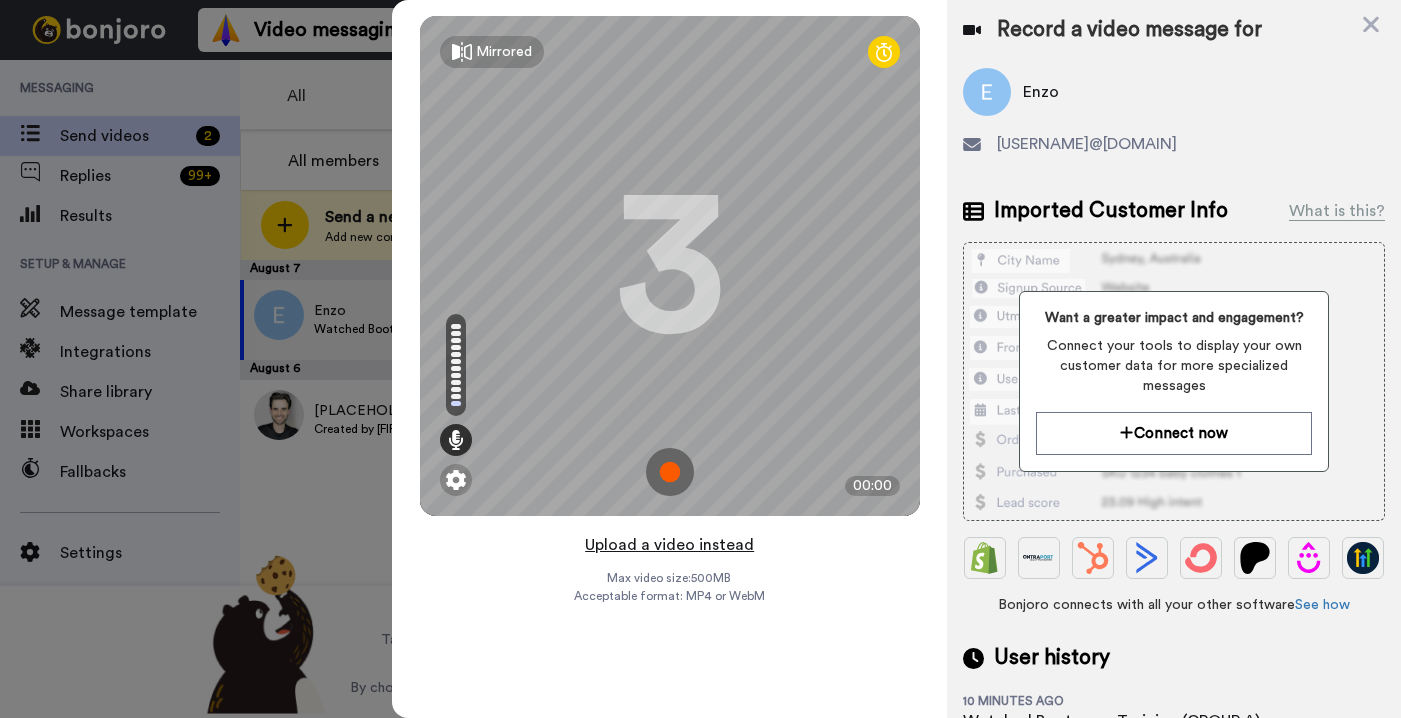 click on "Upload a video instead" at bounding box center [669, 545] 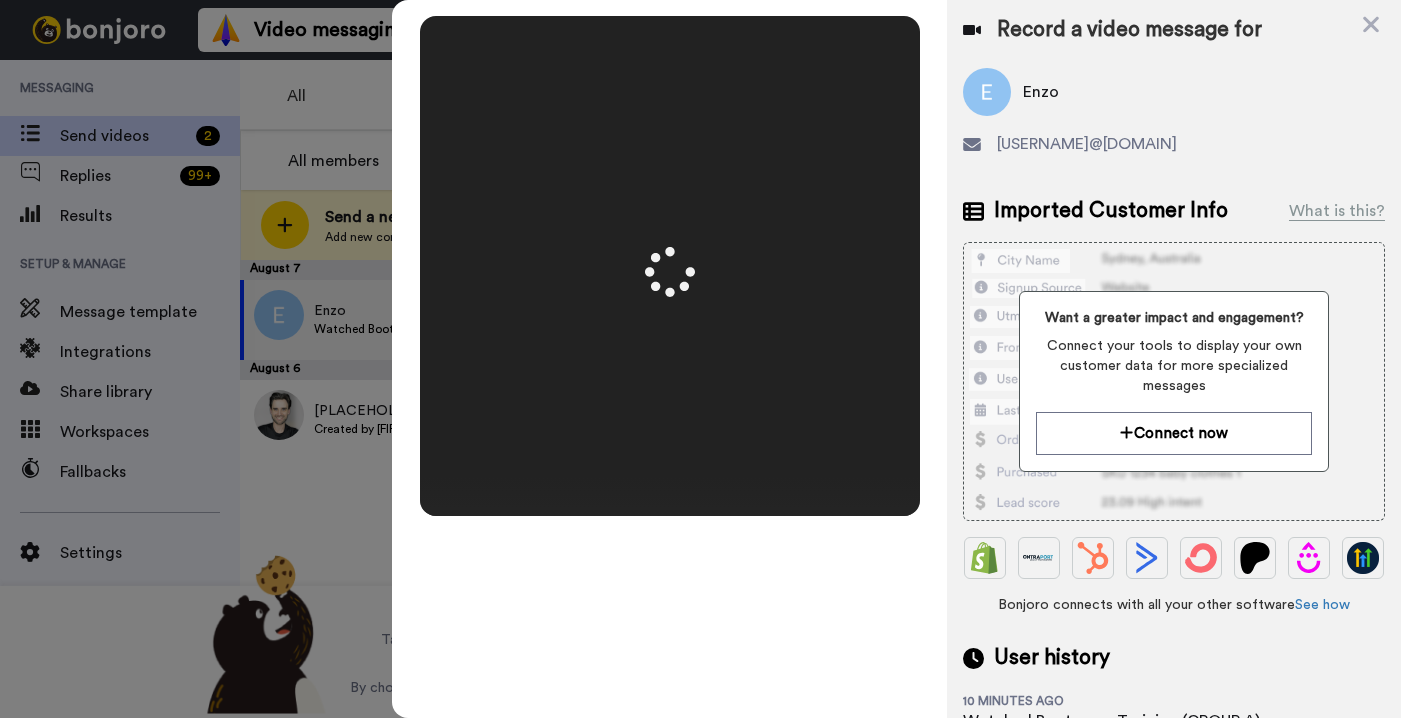 click on "[FIRST] From Dapp University" at bounding box center [1174, 374] 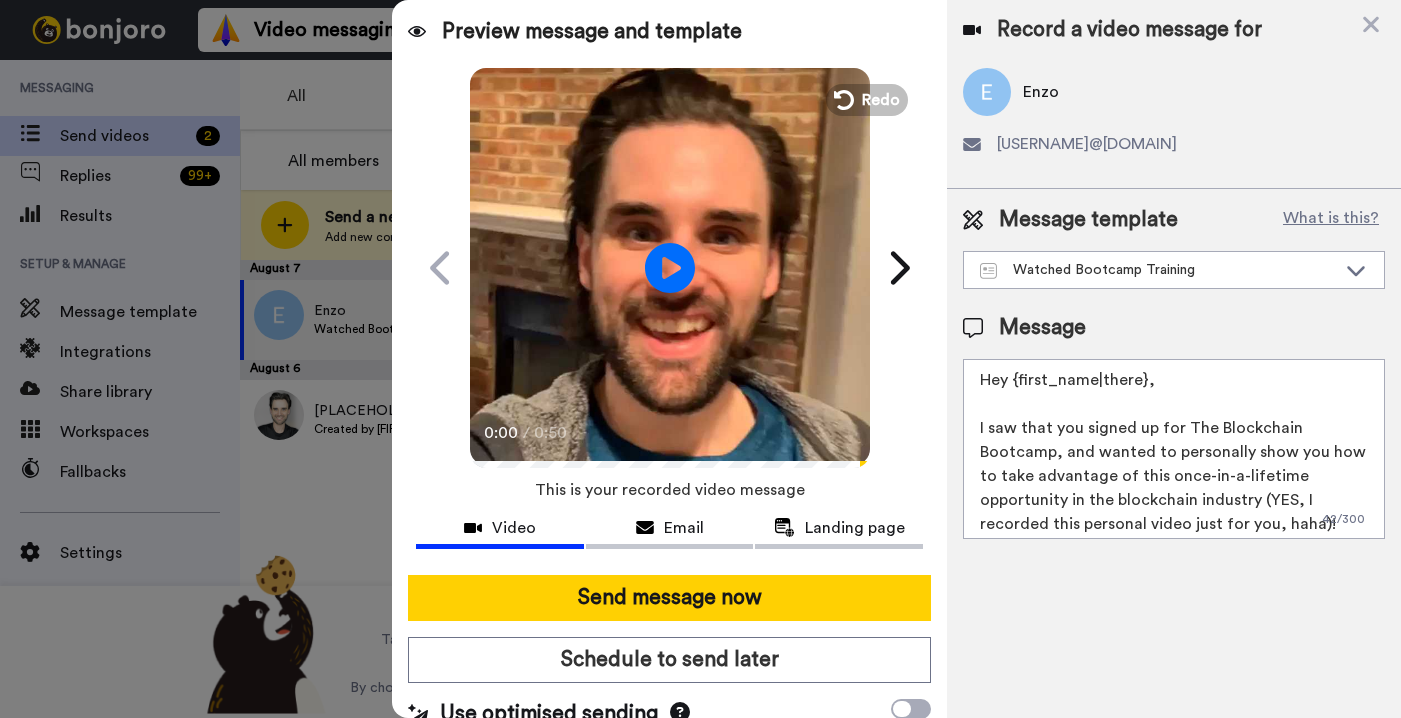 click at bounding box center (670, 265) 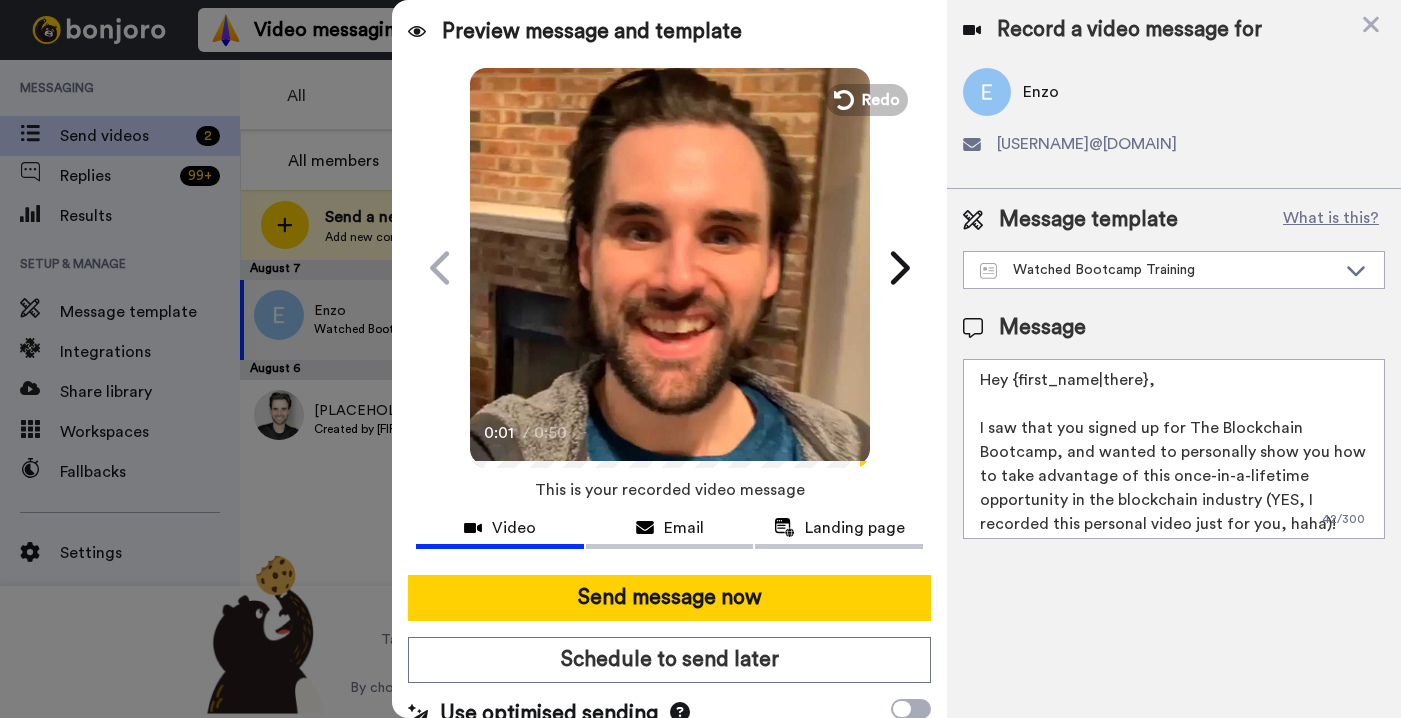click at bounding box center [670, 265] 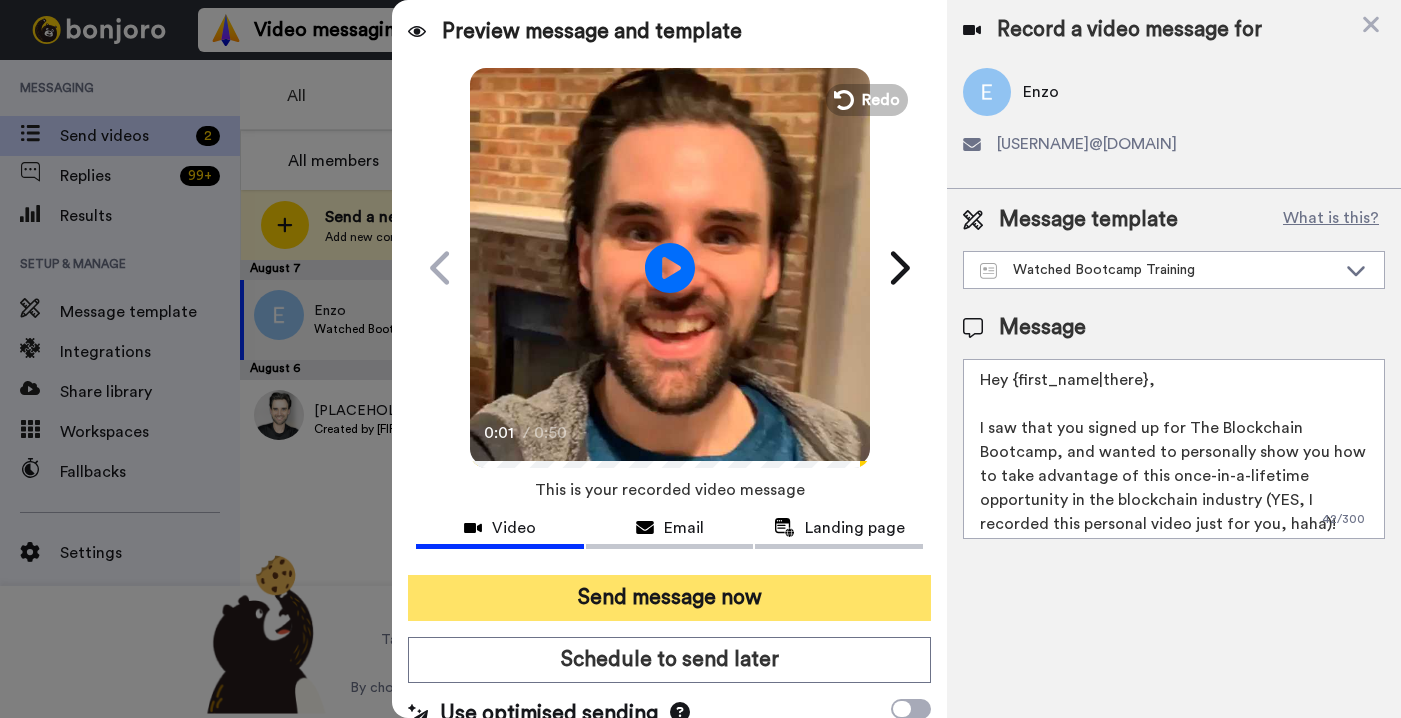 click on "Send message now" at bounding box center (669, 598) 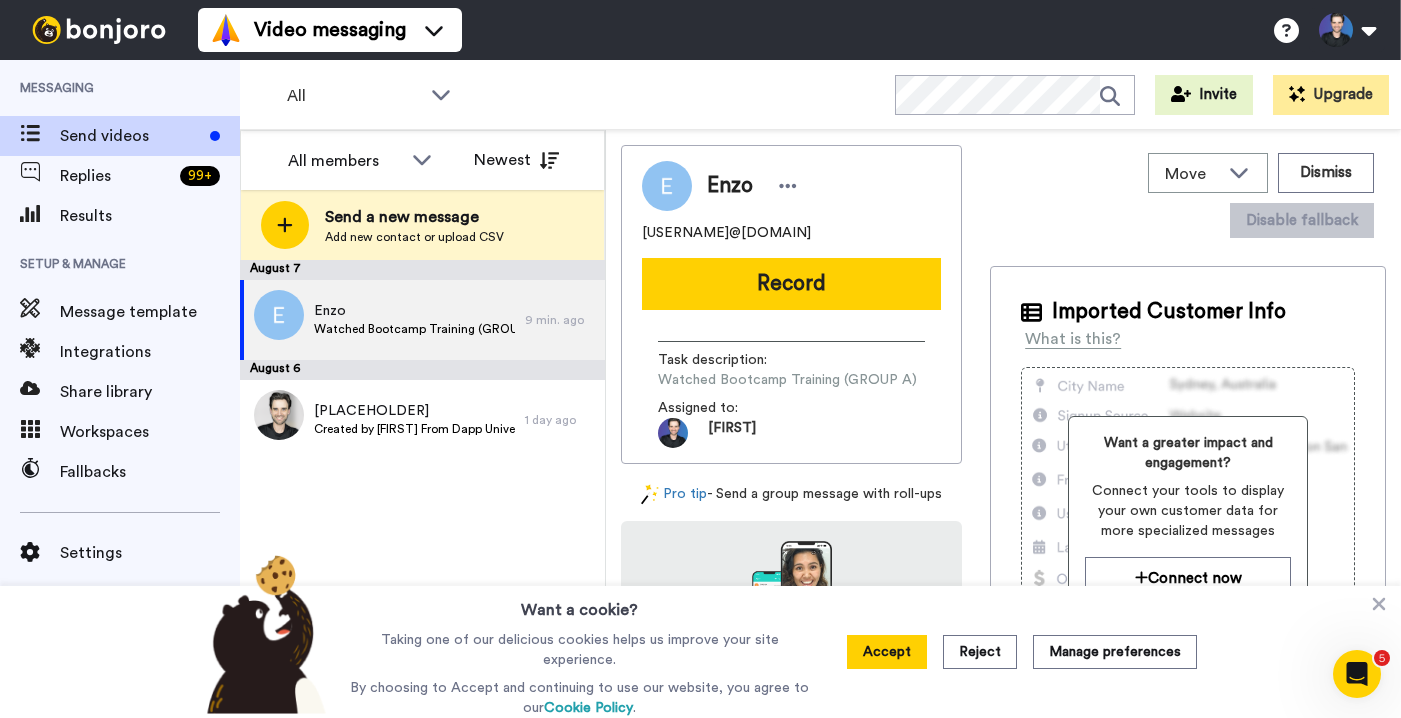scroll, scrollTop: 0, scrollLeft: 0, axis: both 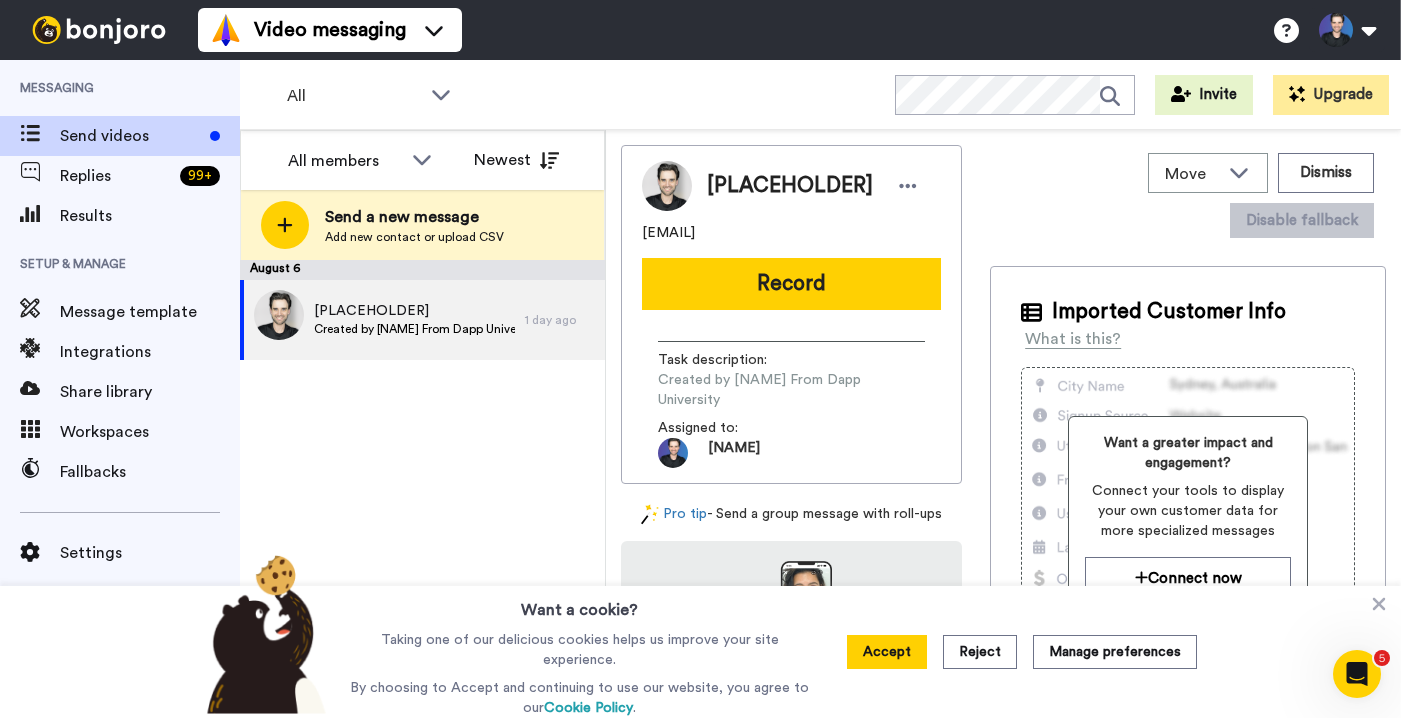 click on "August 6 [PLACEHOLDER] Created by [NAME] From Dapp University [TIME_REFERENCE]" at bounding box center [422, 489] 